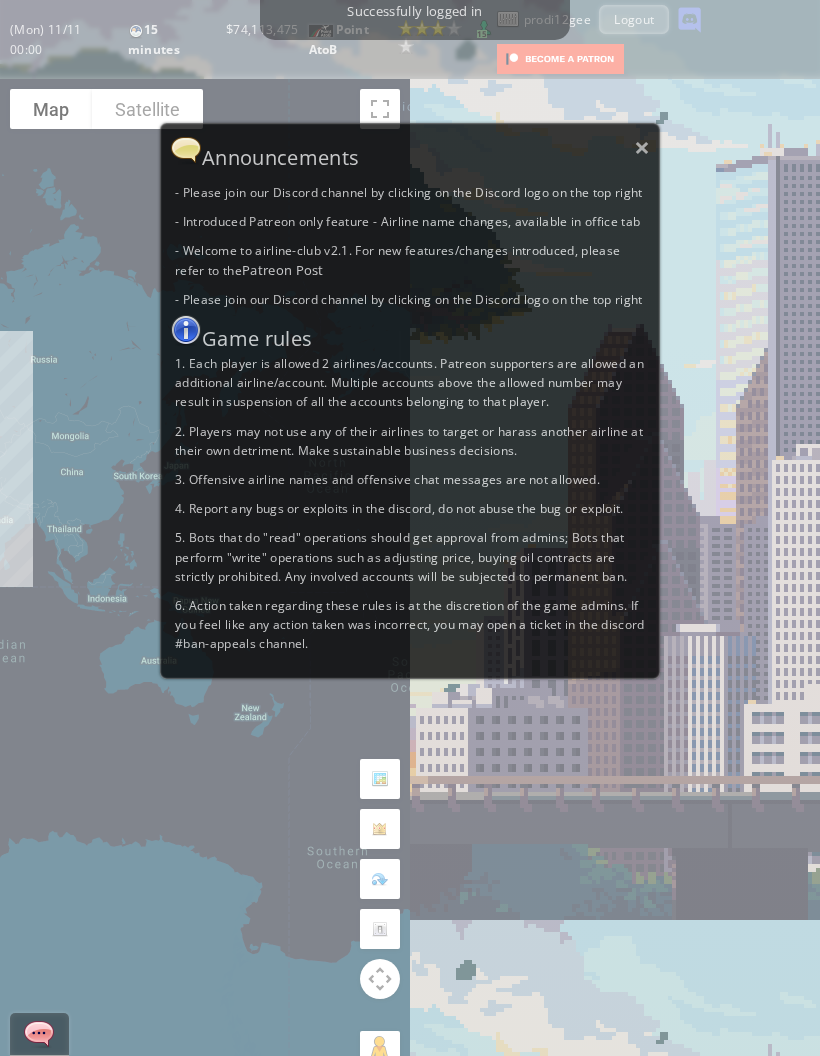 scroll, scrollTop: 0, scrollLeft: 0, axis: both 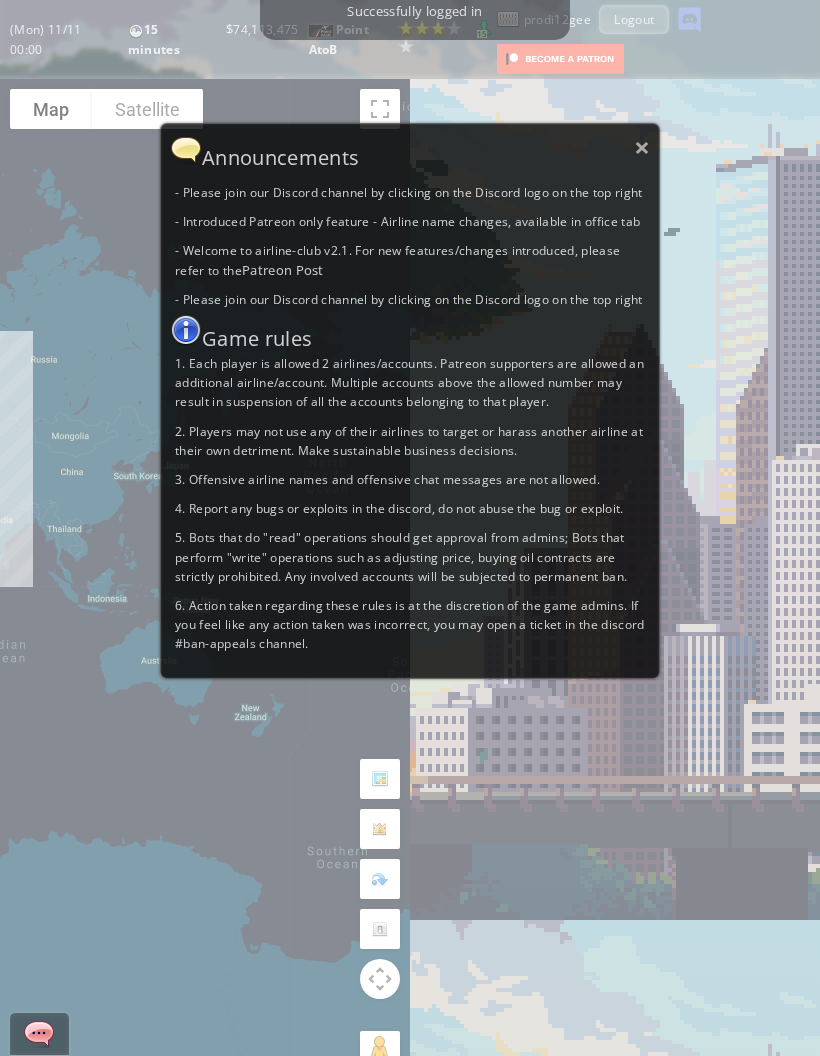 click on "×" at bounding box center (642, 147) 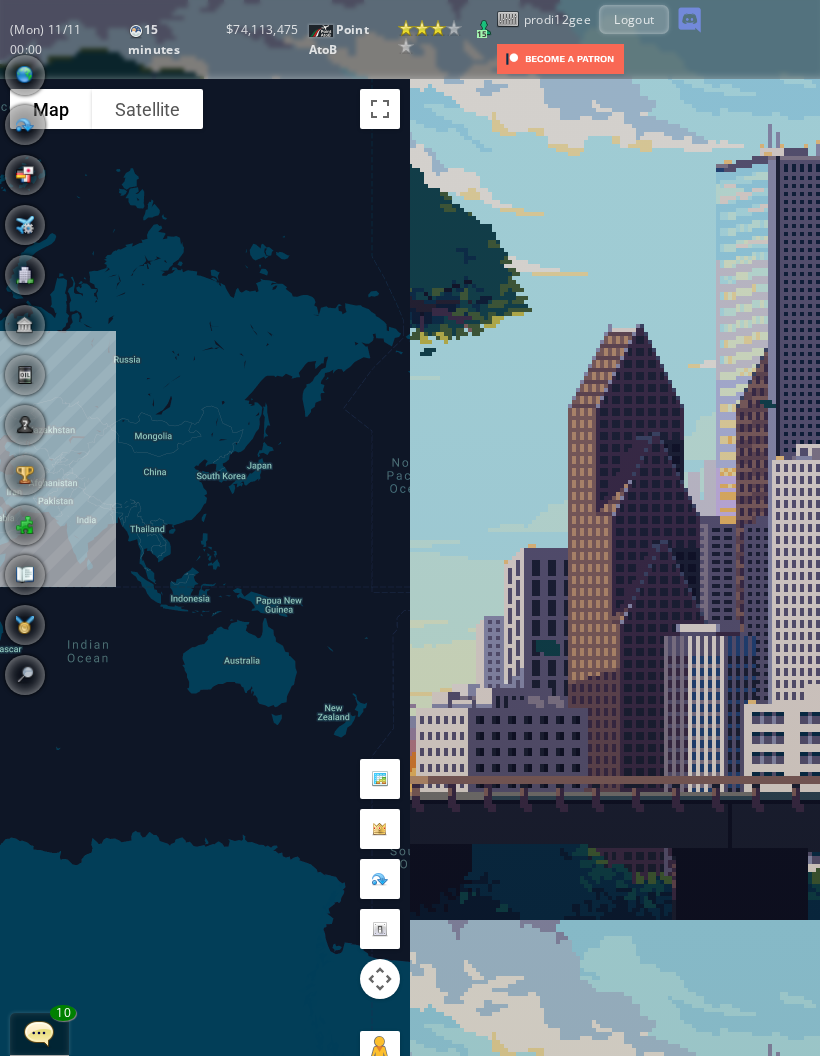 click at bounding box center (25, 125) 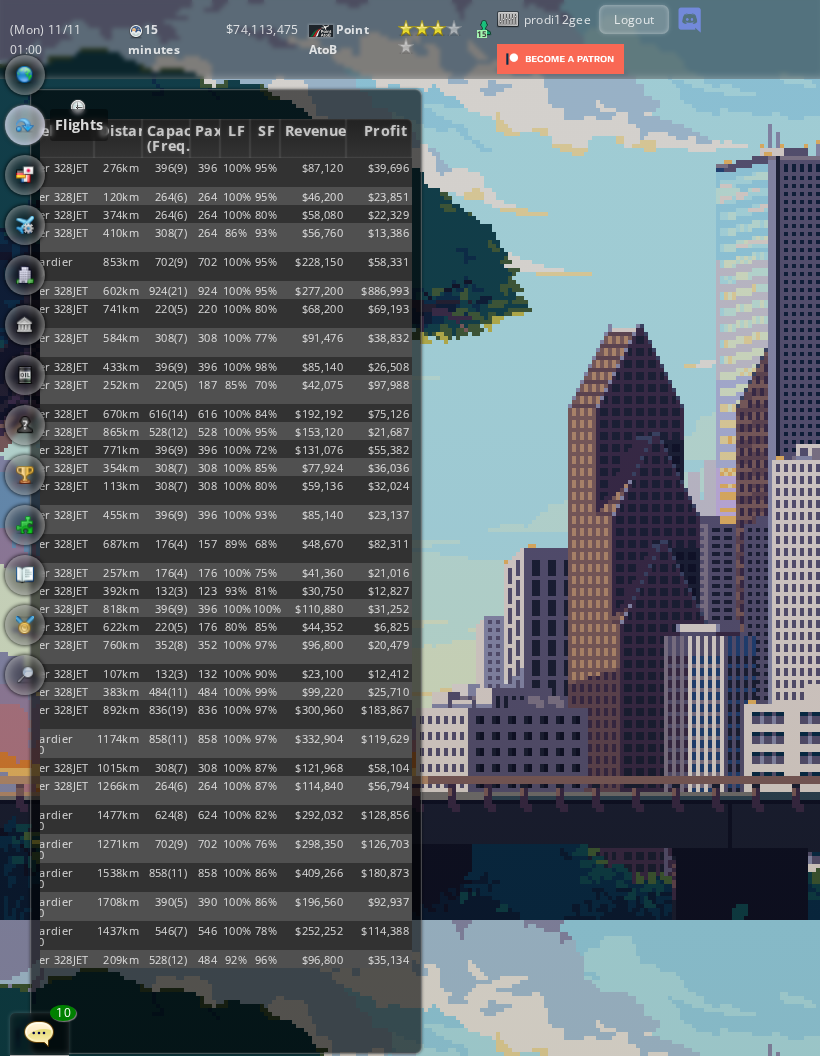 scroll, scrollTop: 0, scrollLeft: 228, axis: horizontal 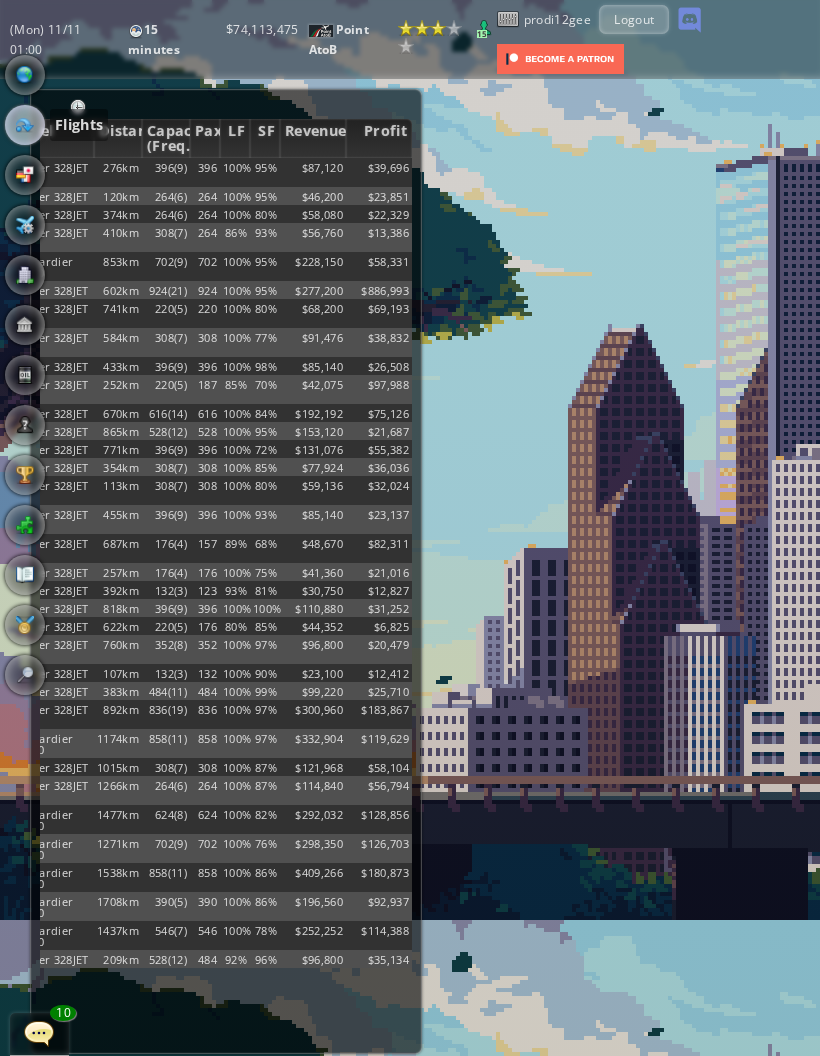 click on "LF" at bounding box center [235, 138] 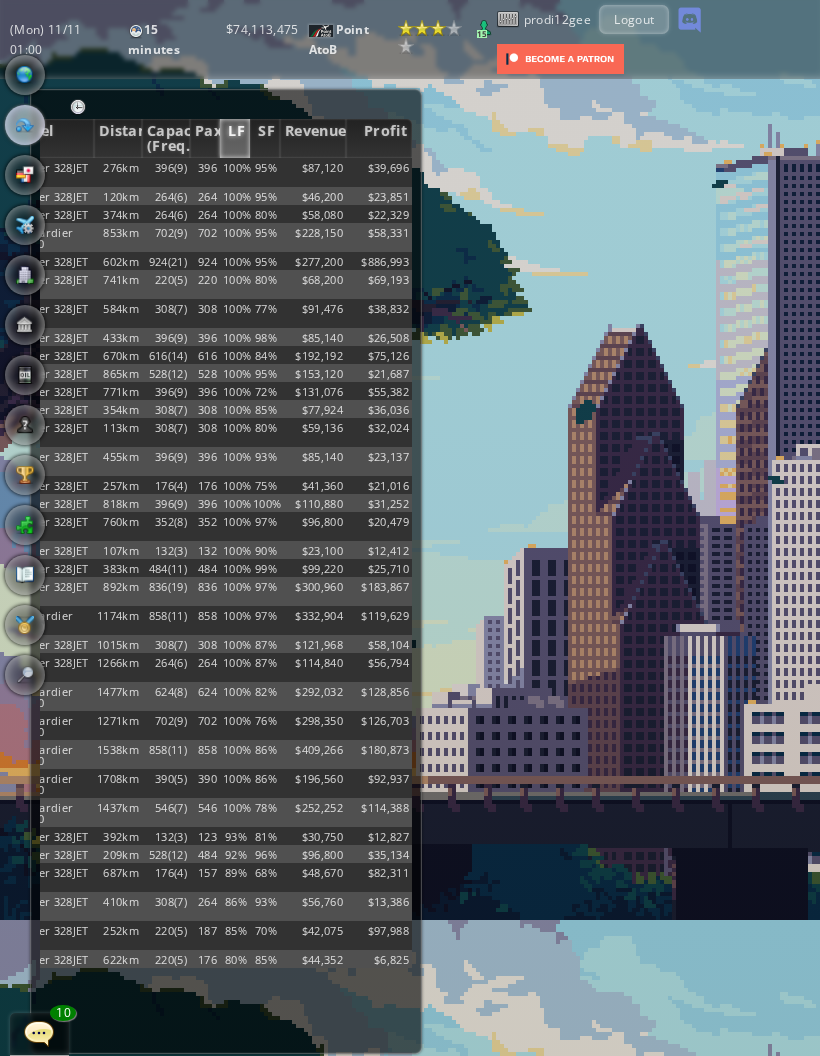 click on "LF" at bounding box center [235, 138] 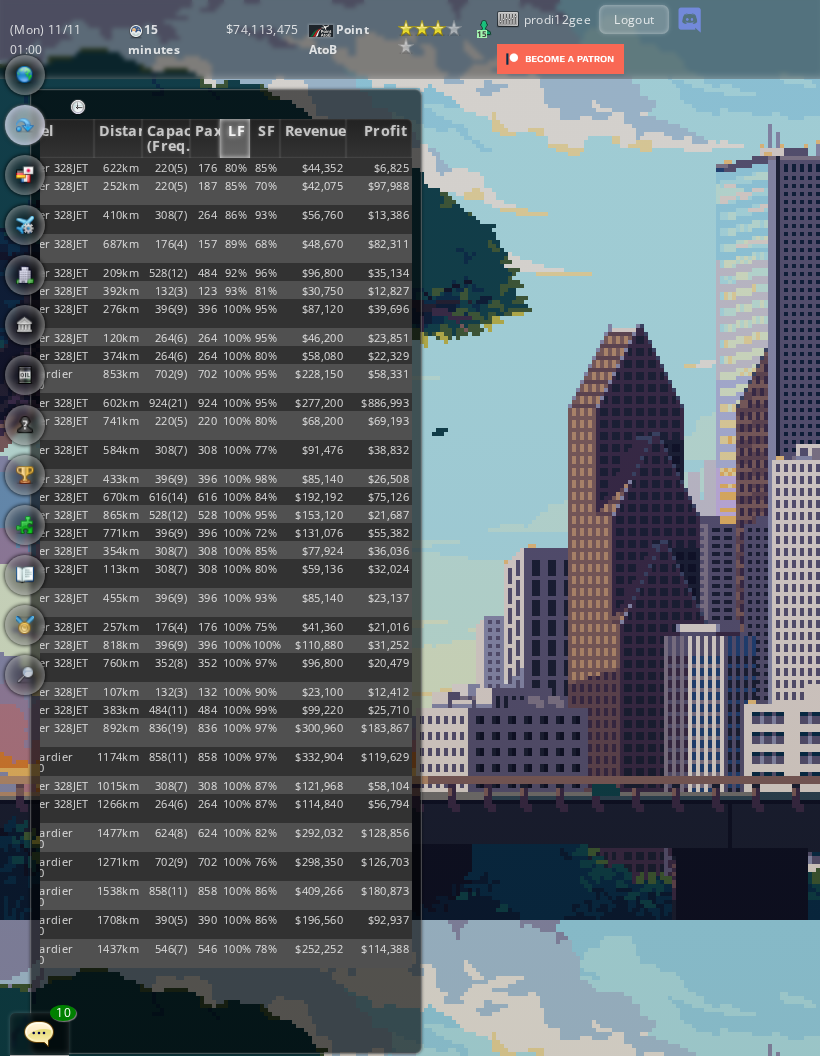 click on "$44,352" at bounding box center (313, 167) 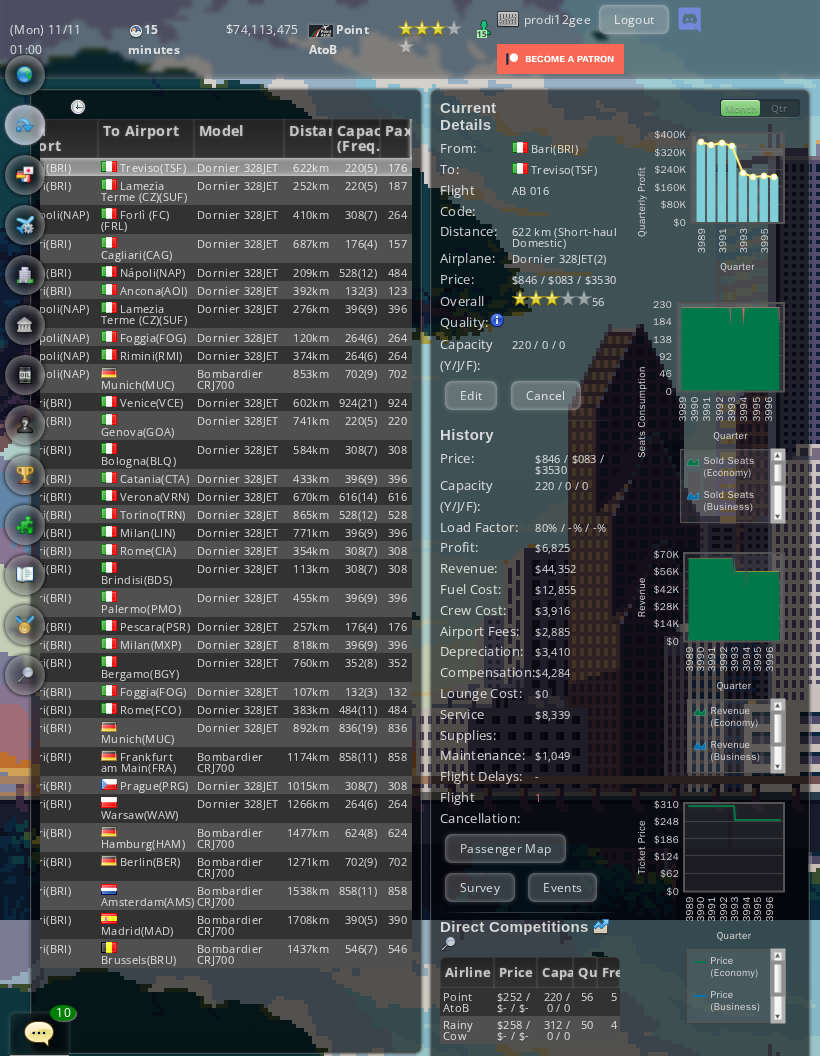 scroll, scrollTop: 0, scrollLeft: 33, axis: horizontal 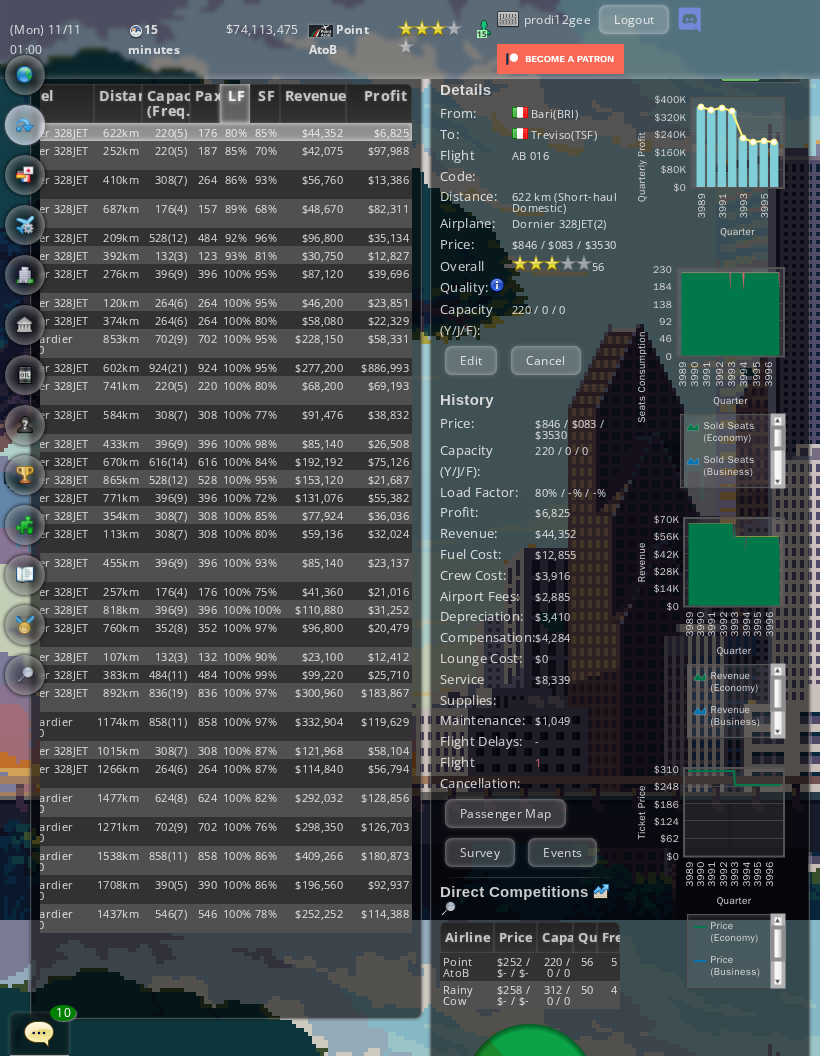 click on "$97,988" at bounding box center [379, 132] 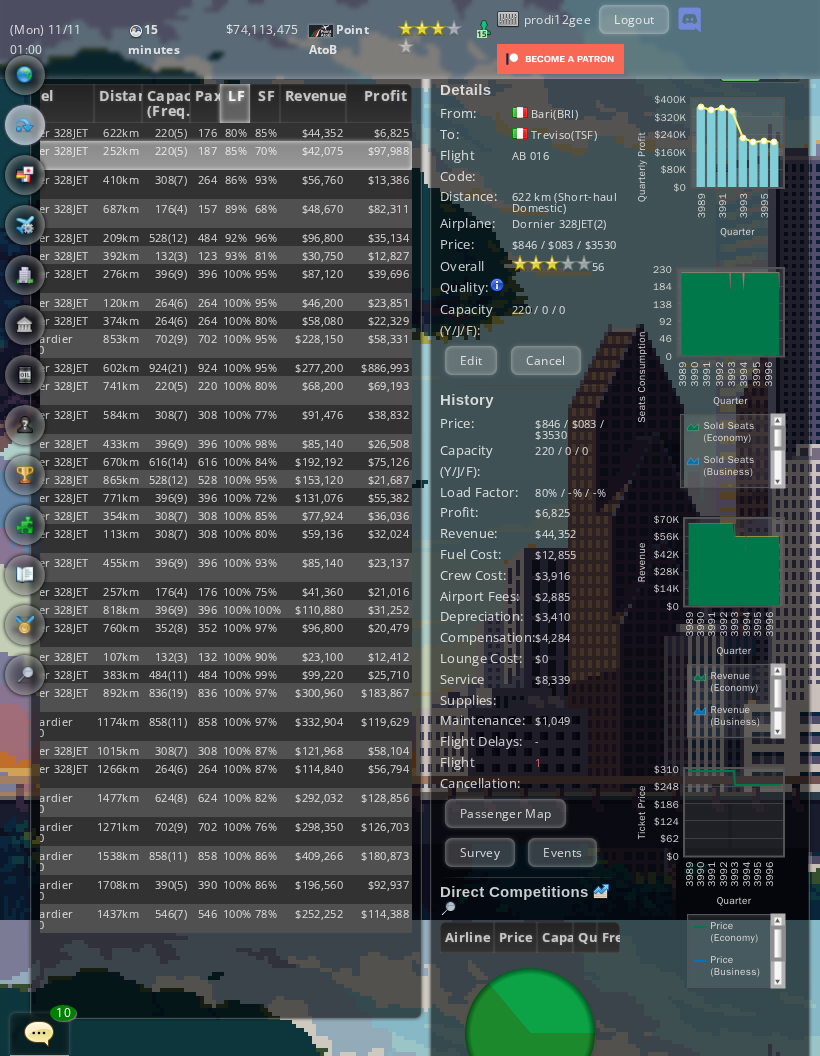 scroll, scrollTop: 0, scrollLeft: 0, axis: both 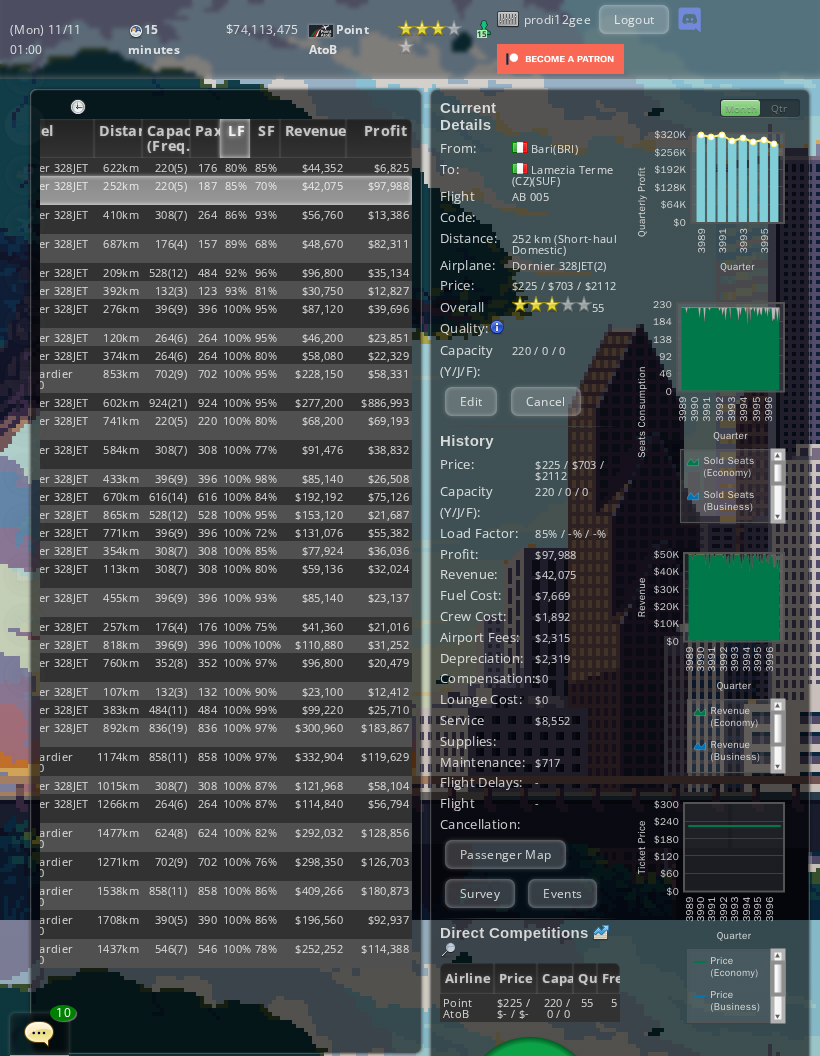 click on "$13,386" at bounding box center (379, 167) 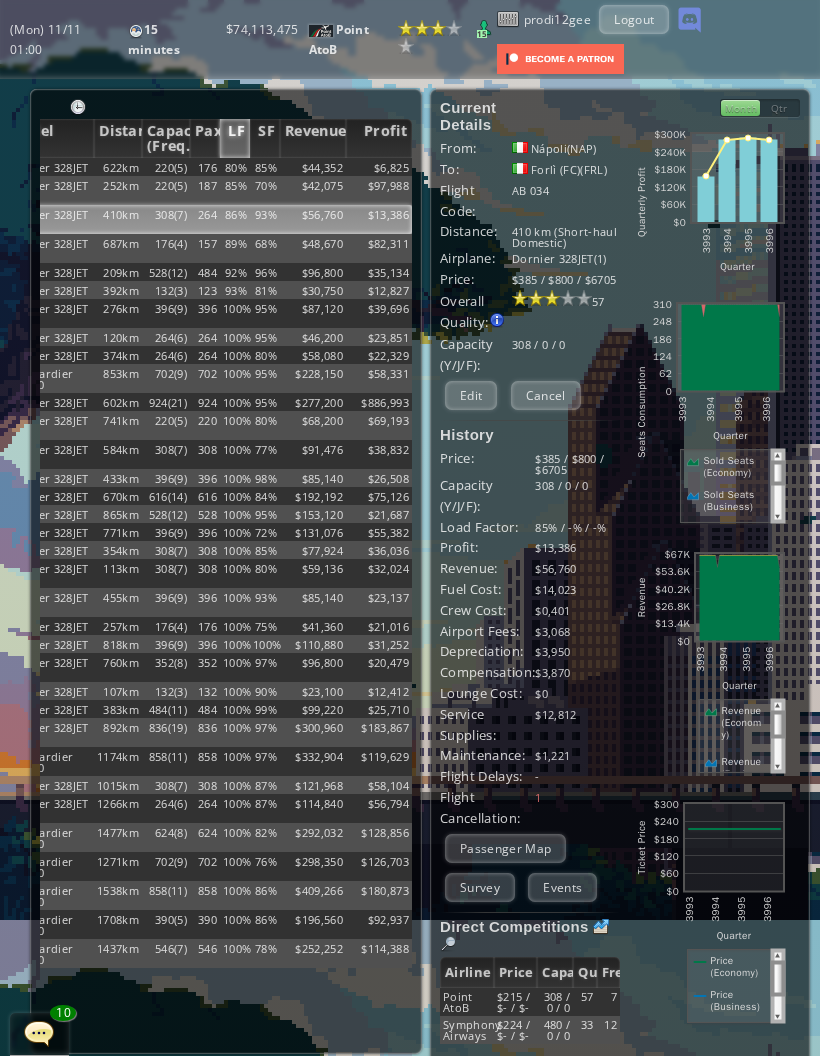 click on "$82,311" at bounding box center (379, 167) 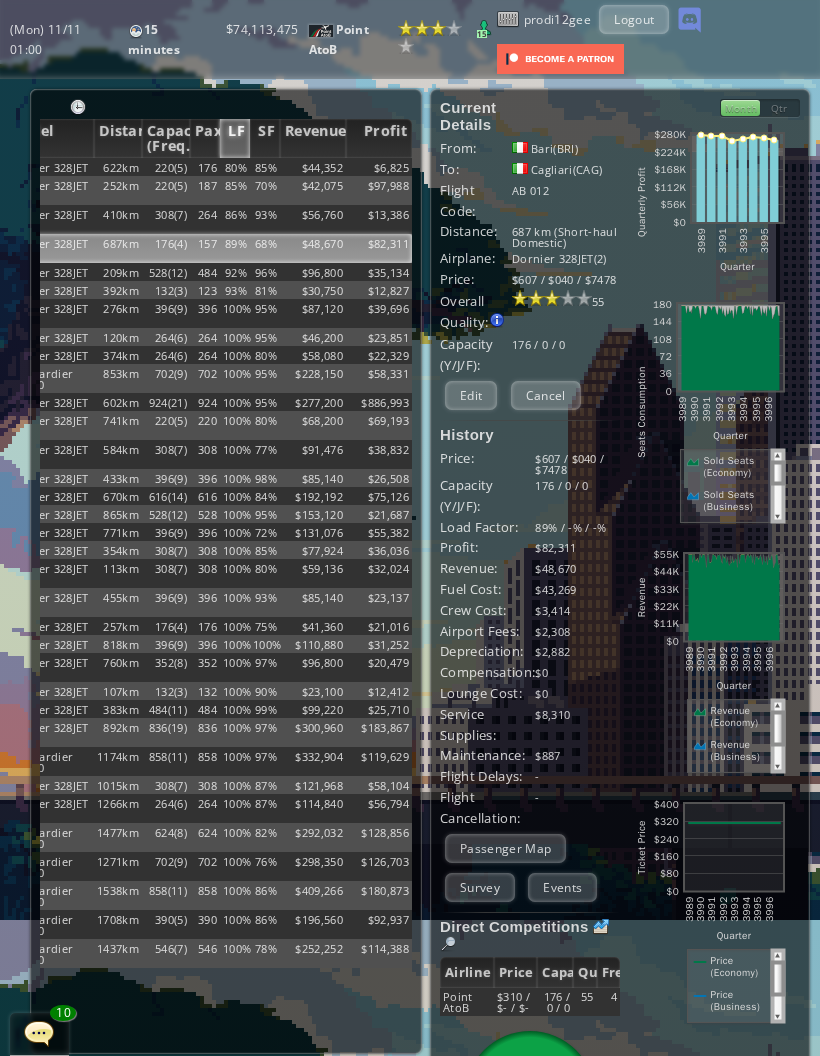 click on "$35,134" at bounding box center [379, 167] 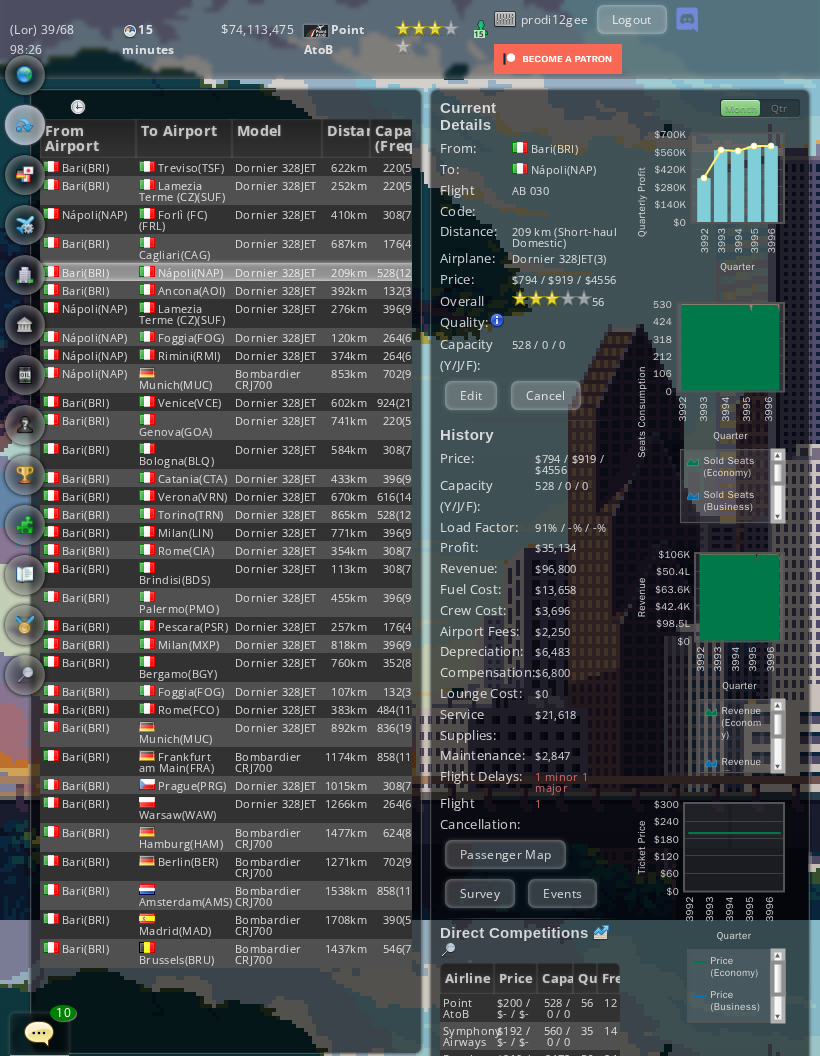 scroll, scrollTop: 0, scrollLeft: 0, axis: both 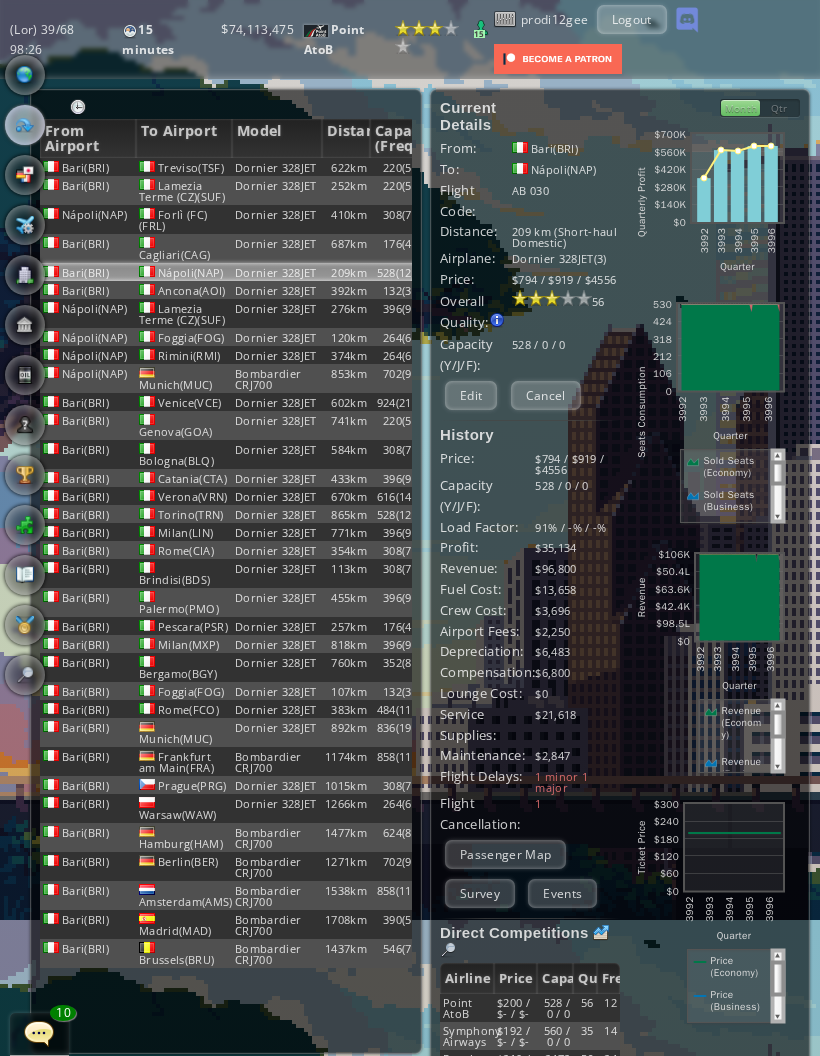 click at bounding box center (25, 225) 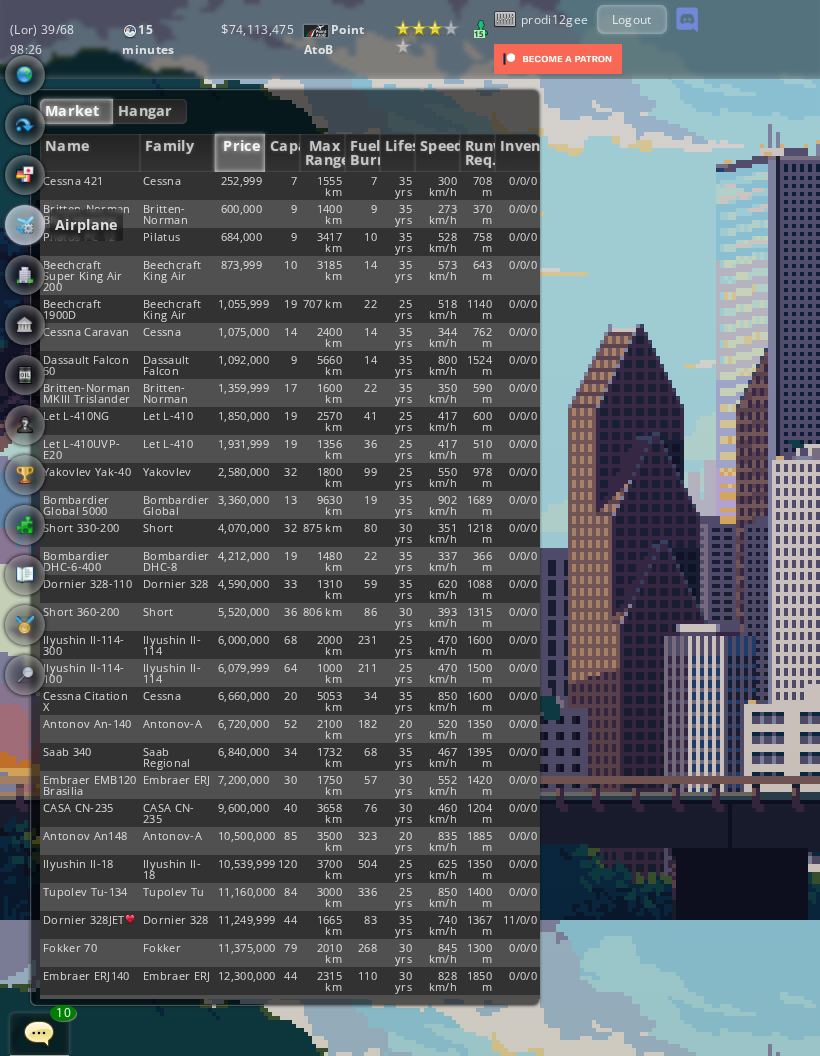 click on "Hangar" at bounding box center [150, 111] 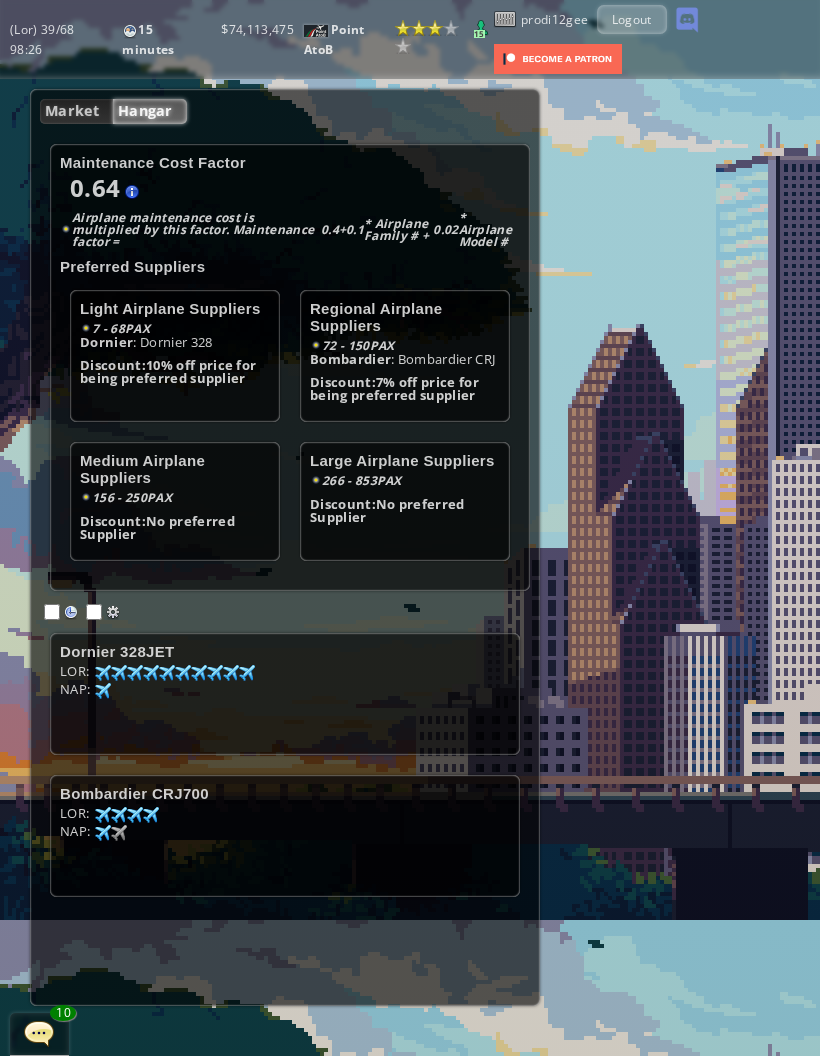 click at bounding box center [71, 612] 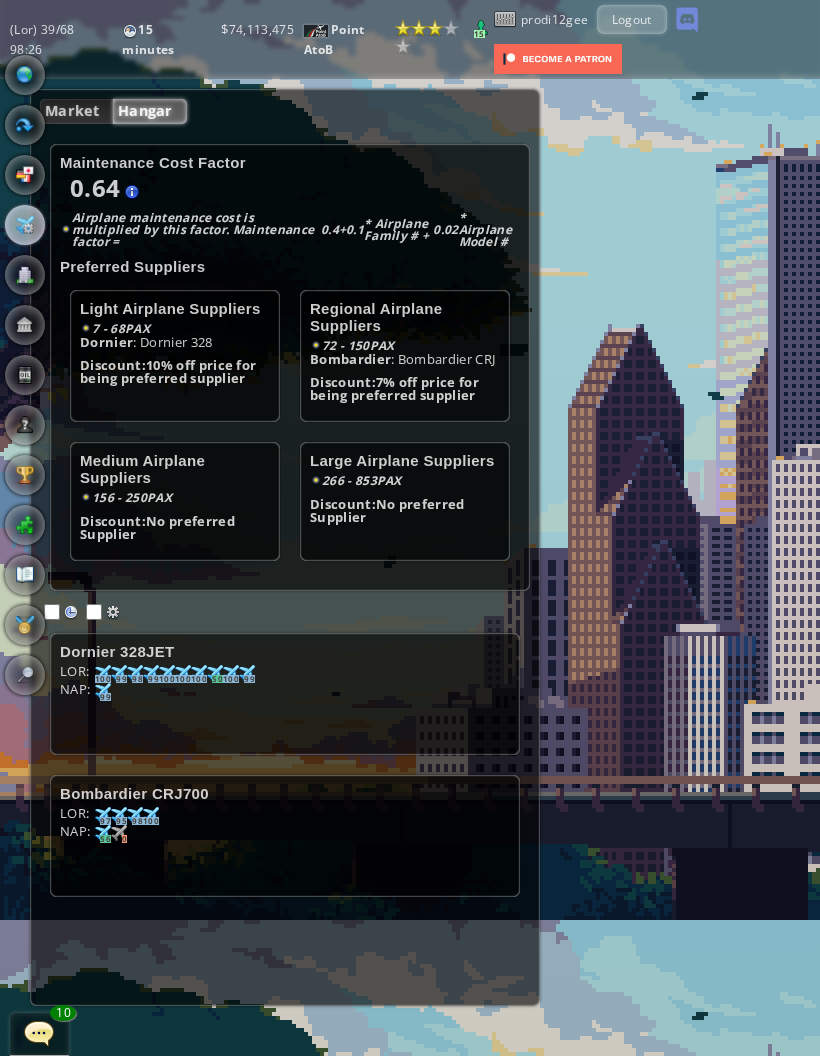 click at bounding box center [7, 528] 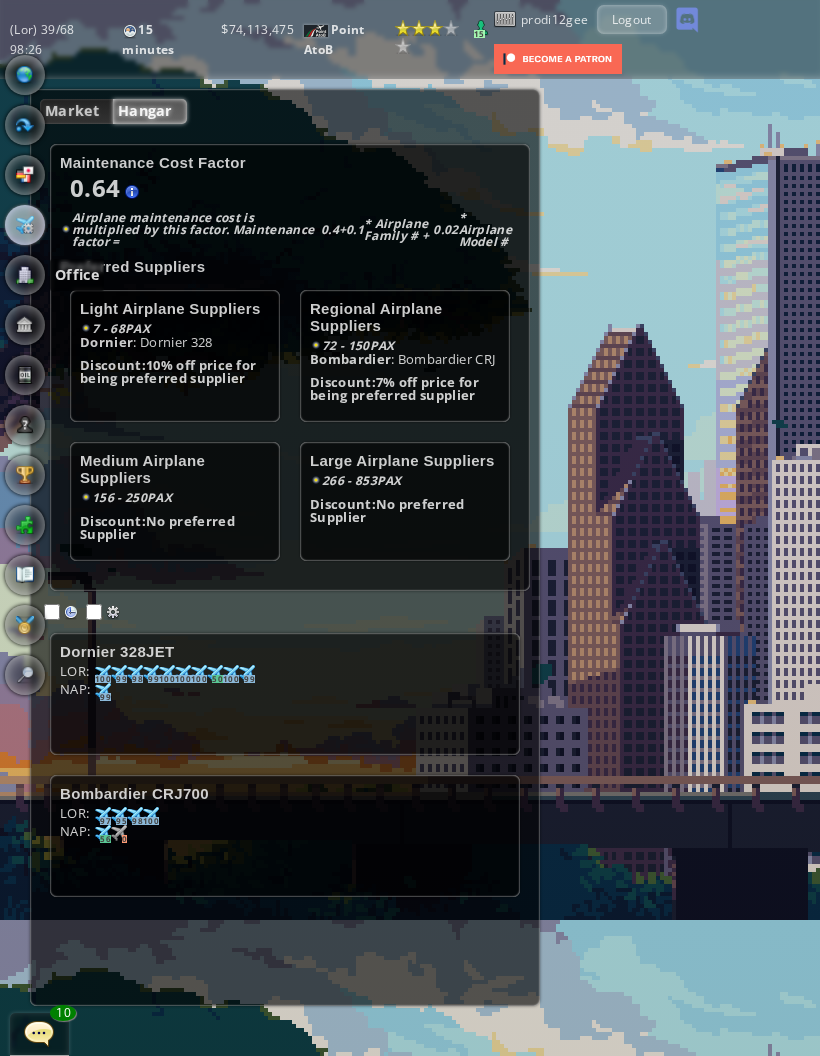 click at bounding box center [25, 275] 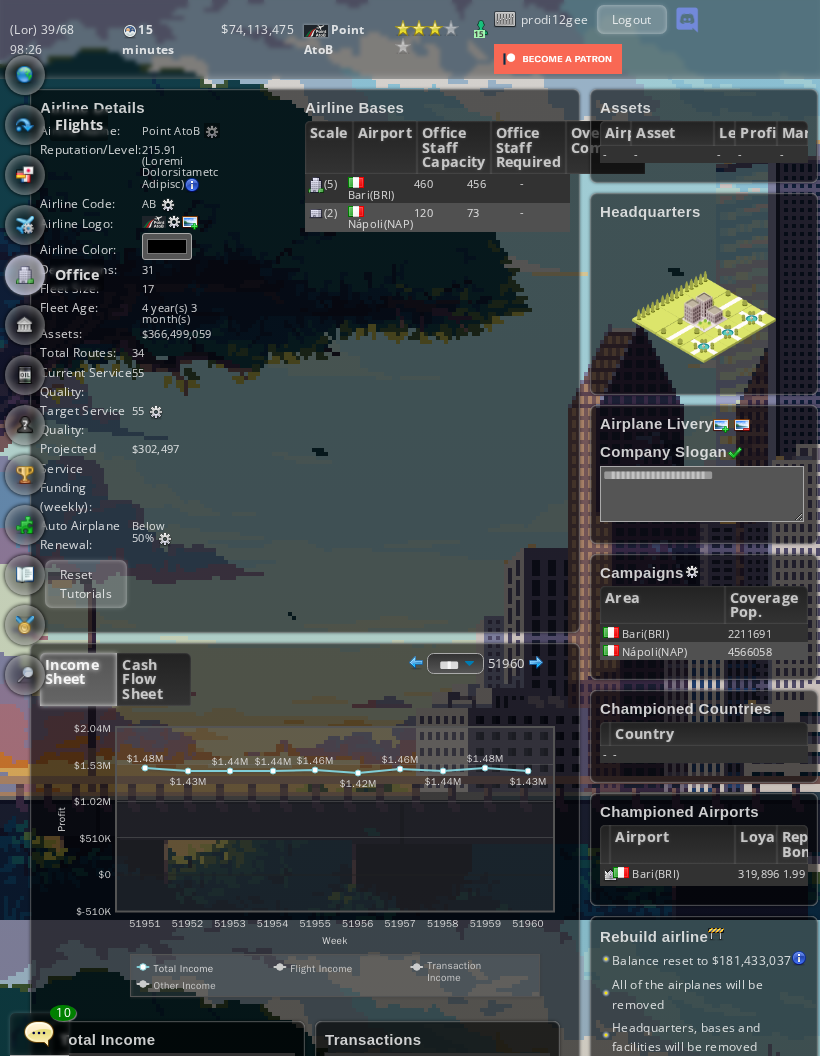 click at bounding box center [25, 125] 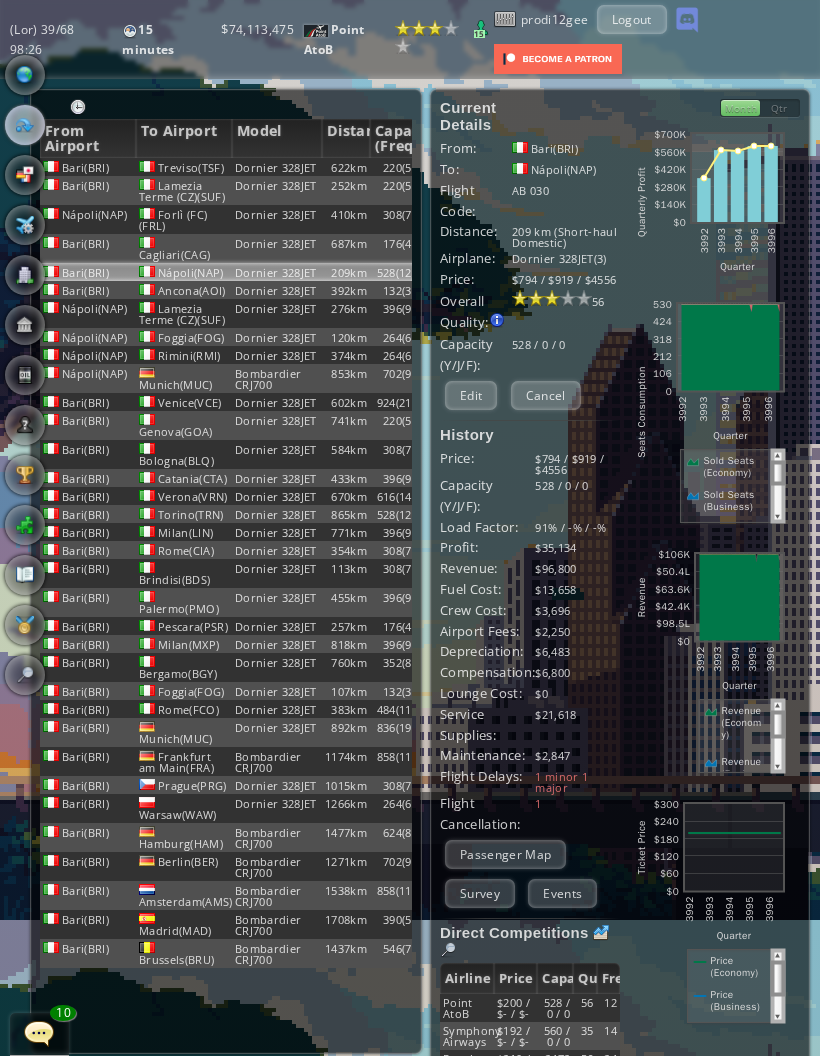 click on "From Airport" at bounding box center (88, 138) 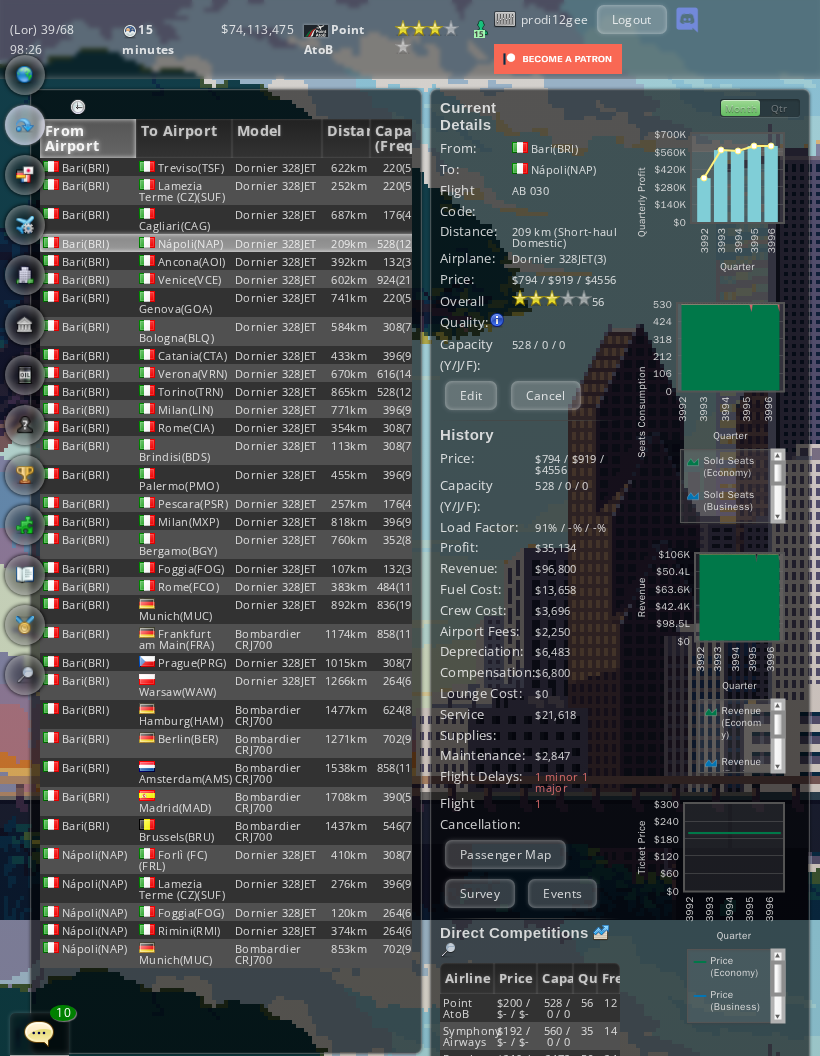 click on "From Airport" at bounding box center (88, 138) 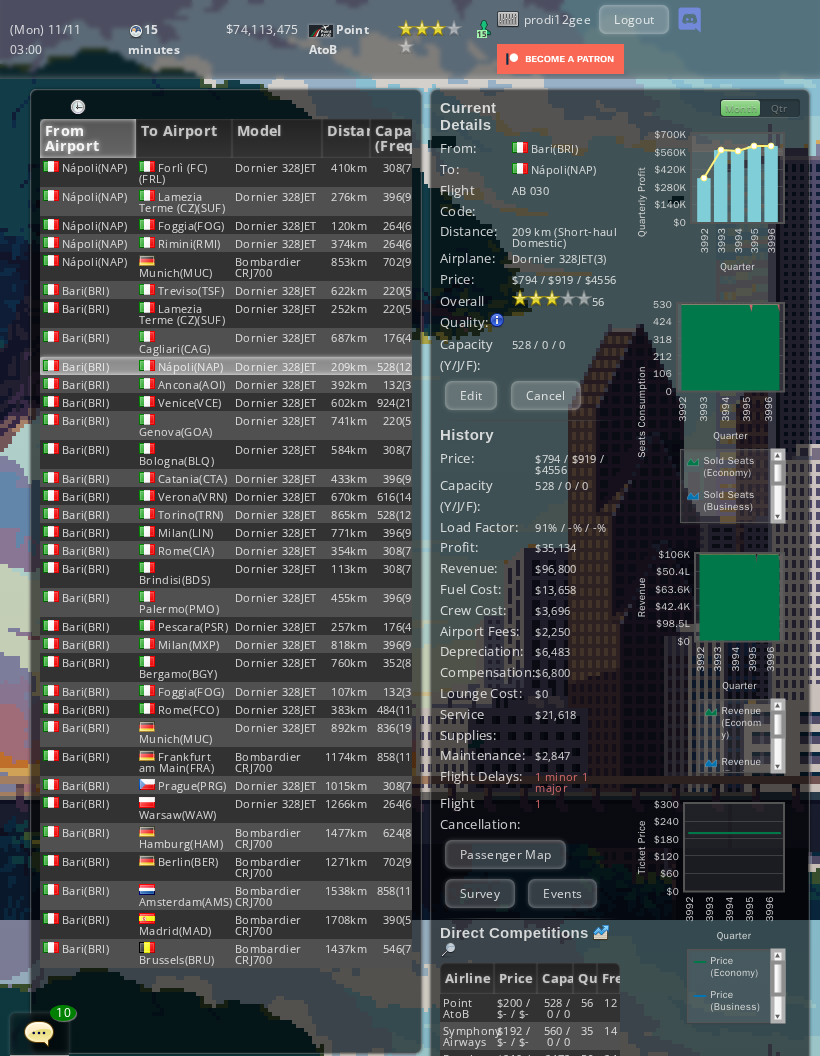 click on "Bombardier CRJ700" at bounding box center (277, 172) 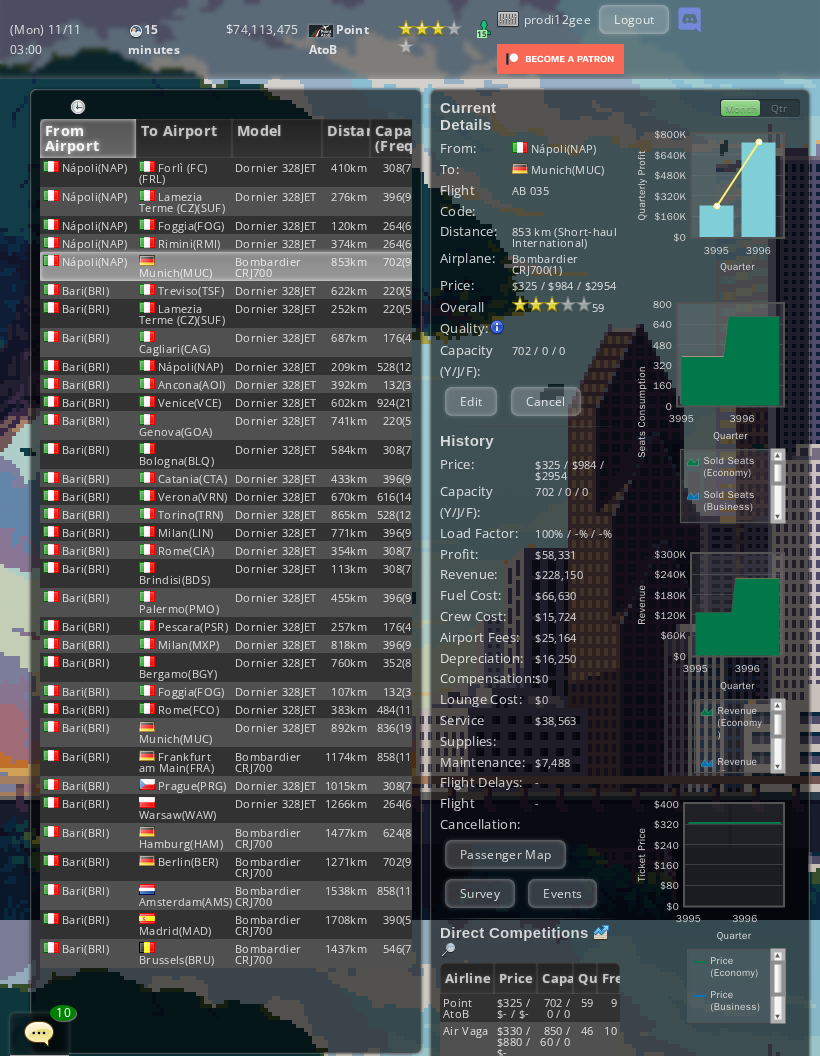 click on "Edit" at bounding box center (471, 401) 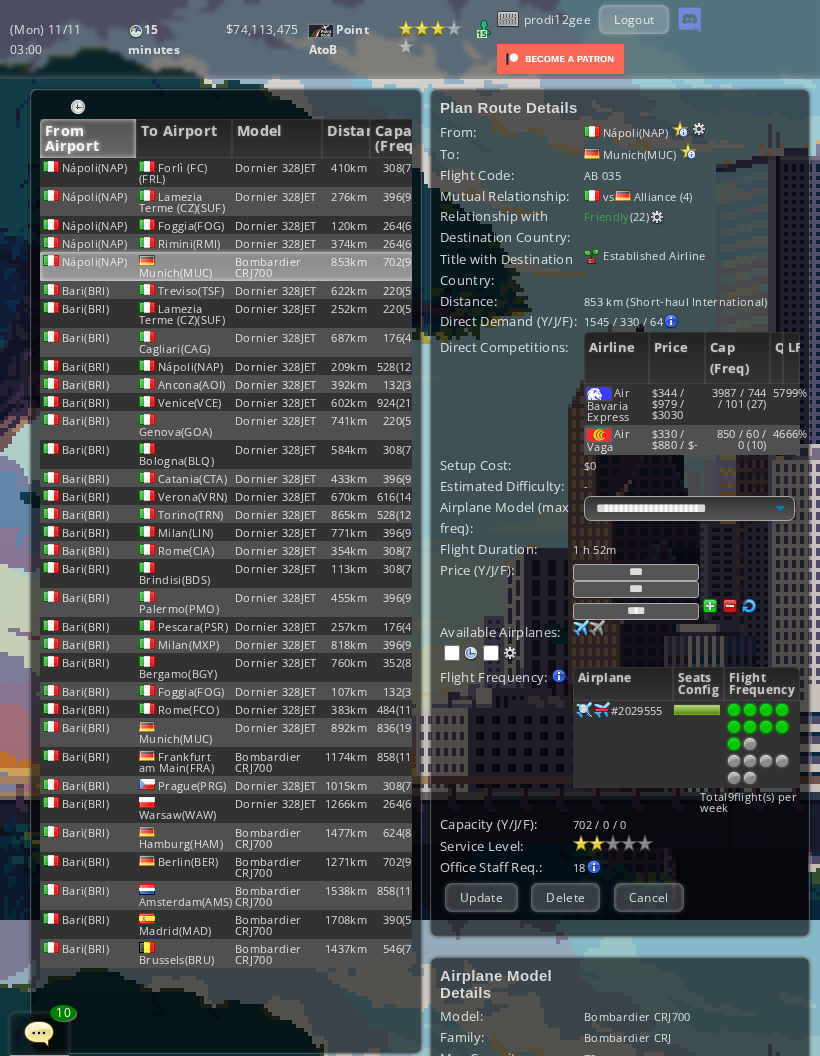 click at bounding box center (750, 744) 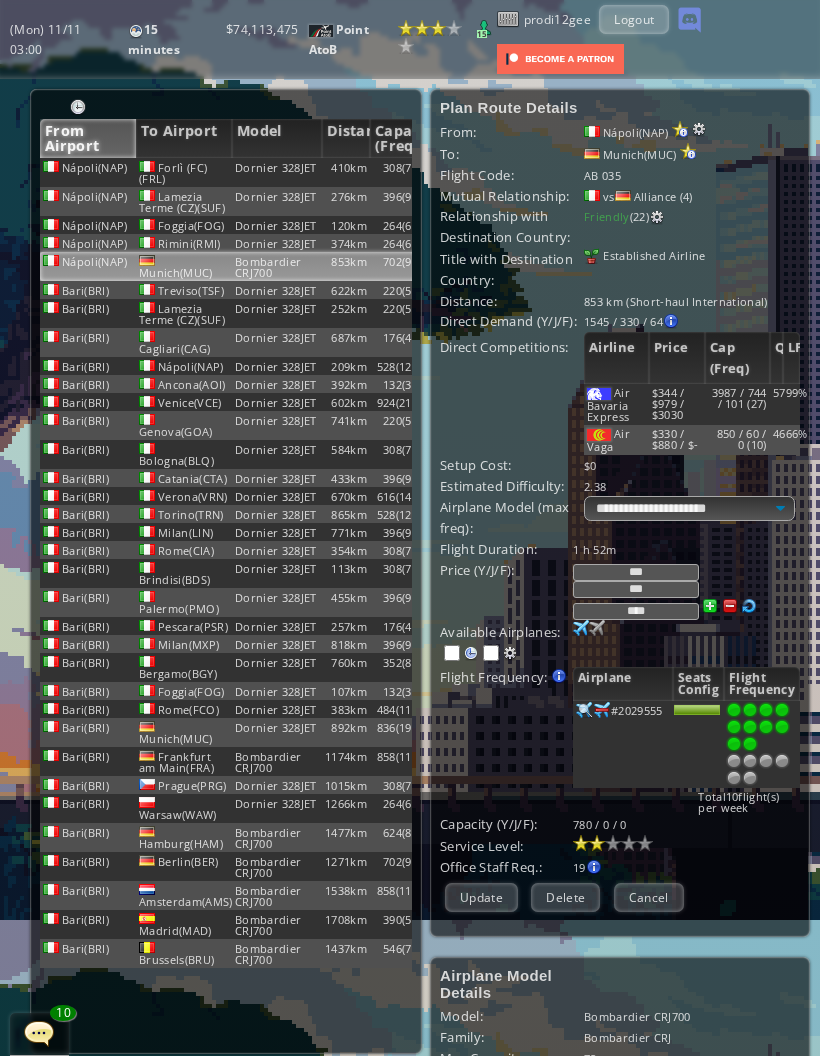click on "Cancel" at bounding box center (649, 897) 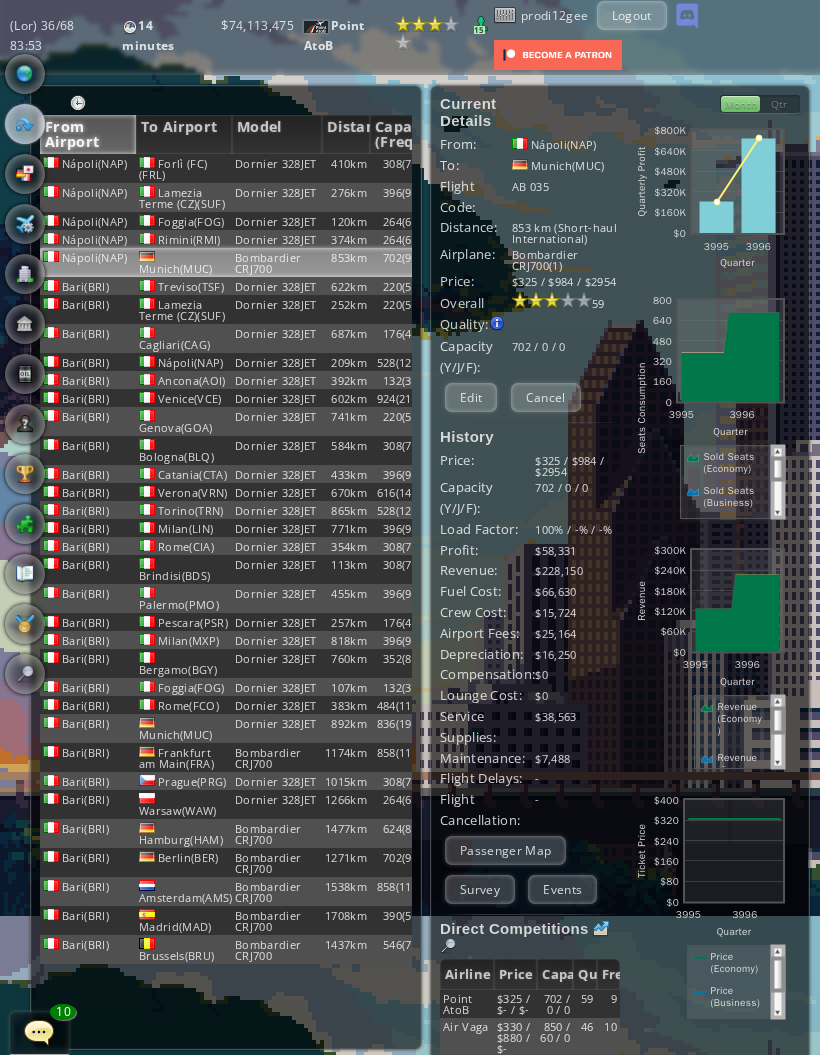 scroll, scrollTop: 4, scrollLeft: 0, axis: vertical 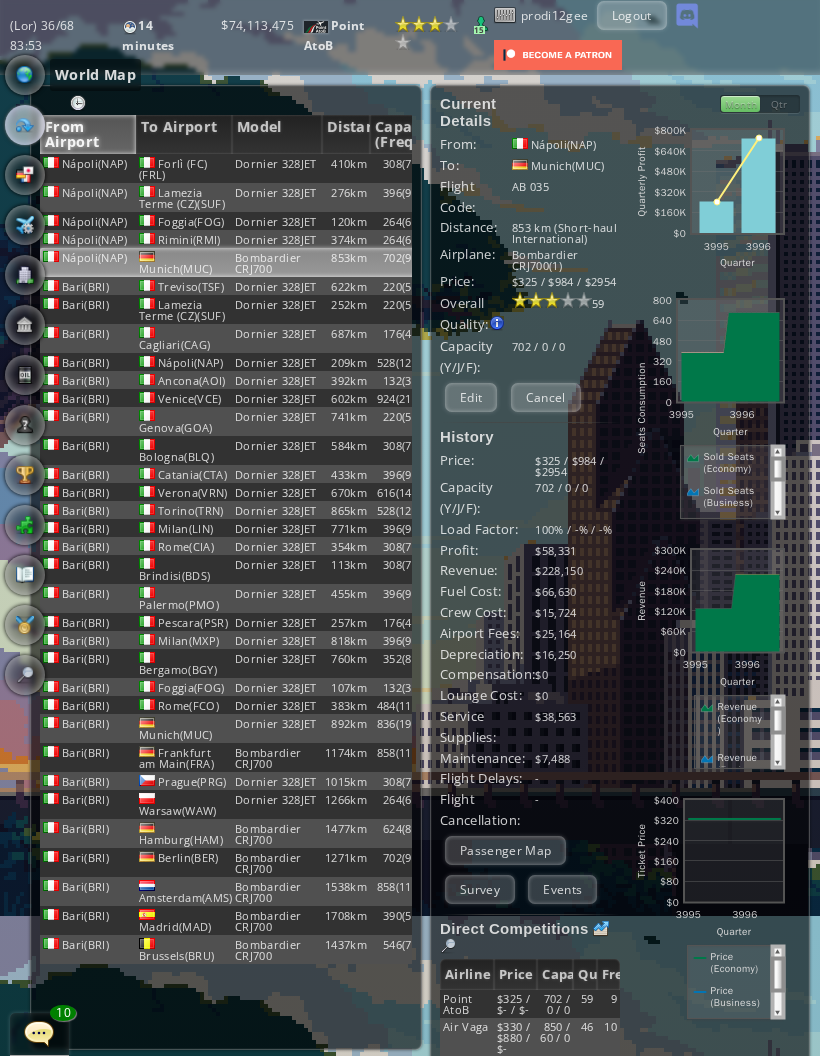 click at bounding box center [25, 75] 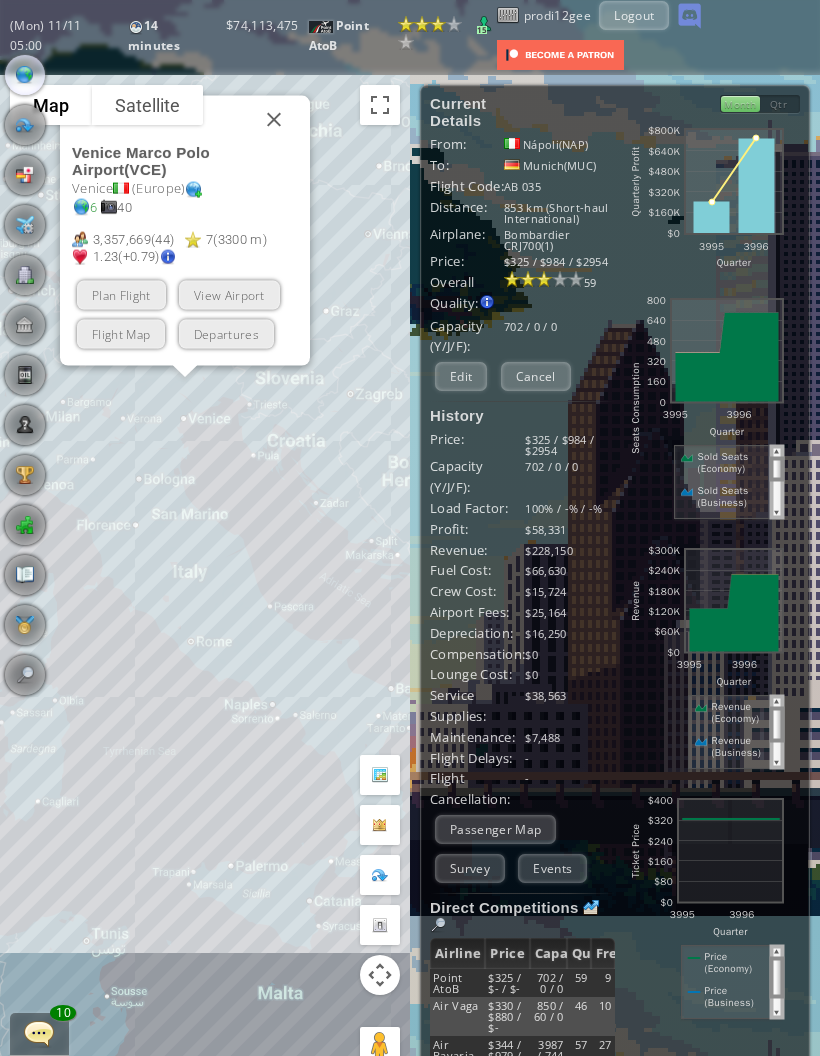 click on "Plan Flight" at bounding box center [121, 295] 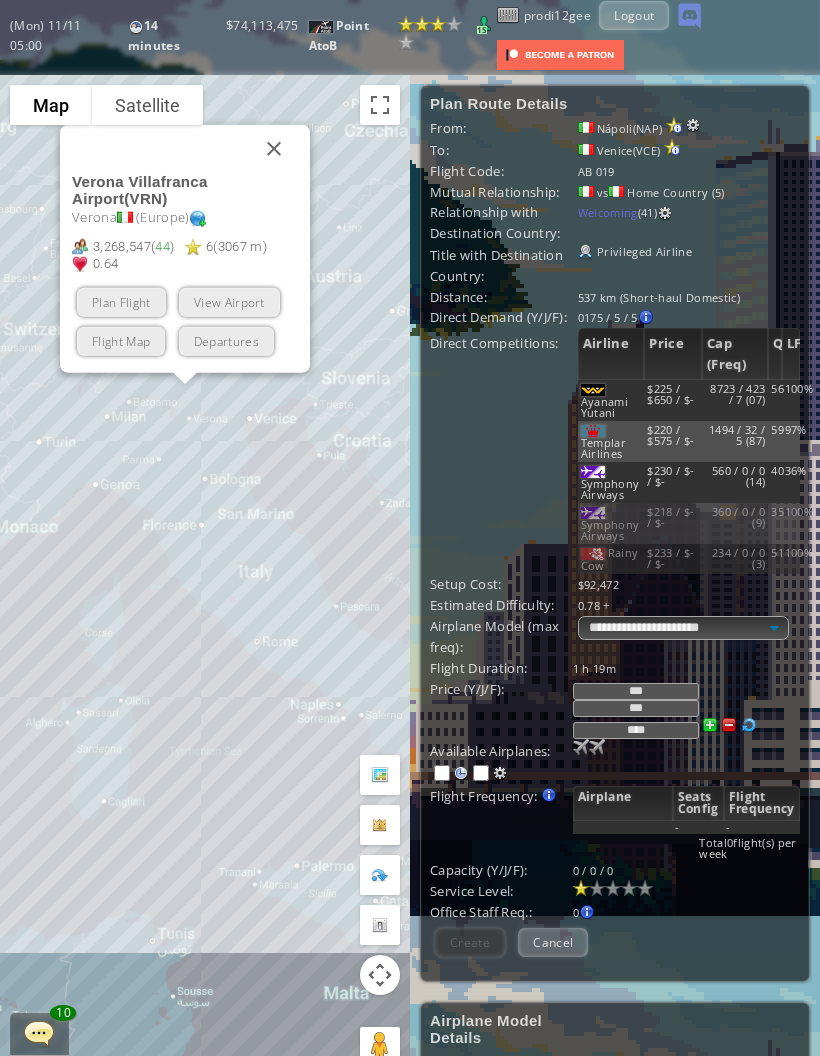 click on "Plan Flight" at bounding box center [121, 302] 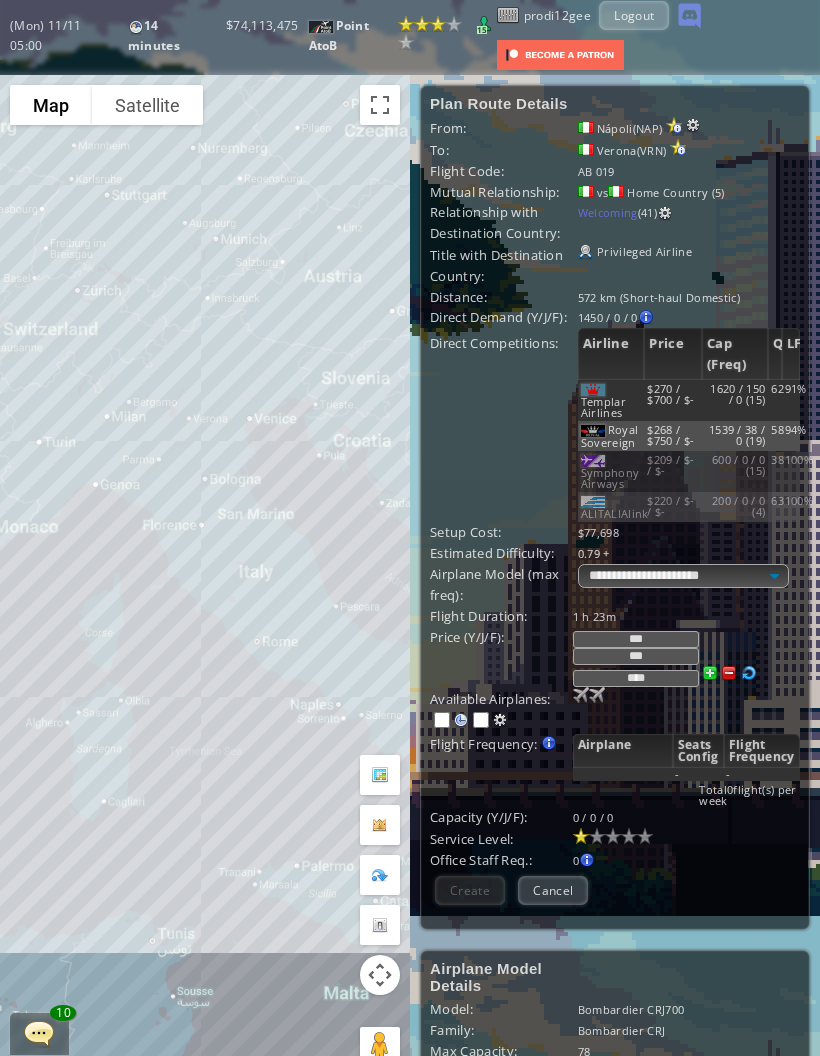 click at bounding box center (581, 695) 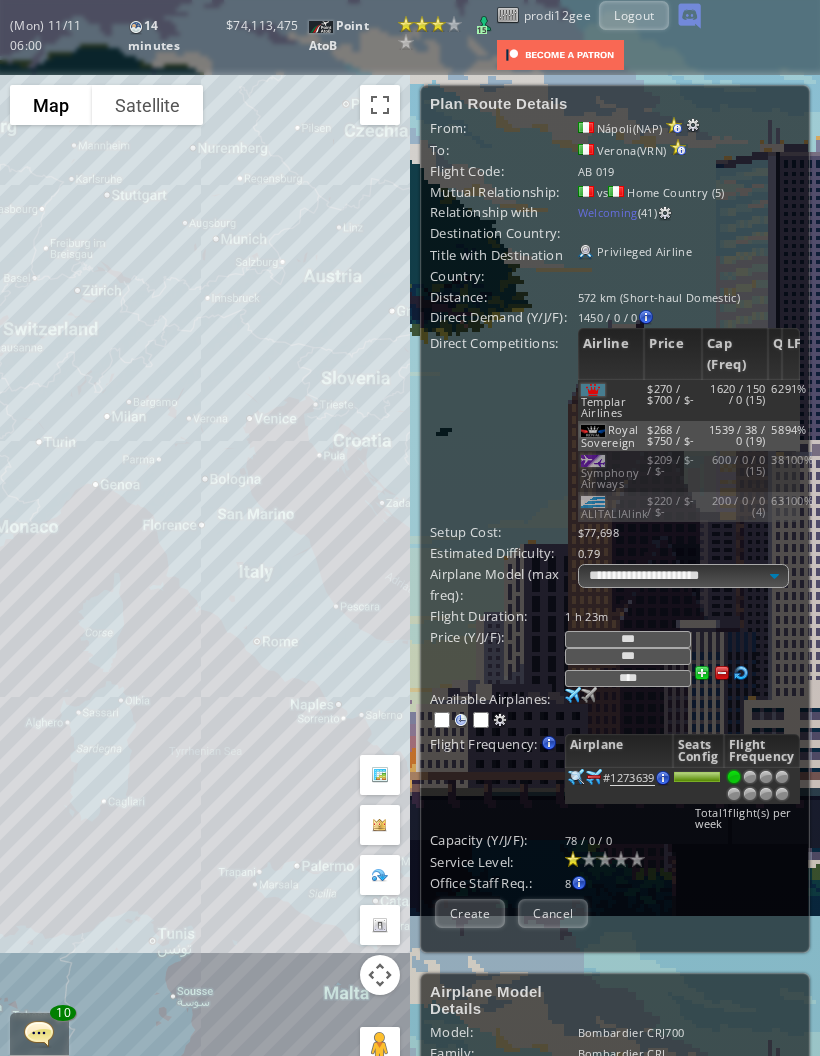 click at bounding box center (782, 794) 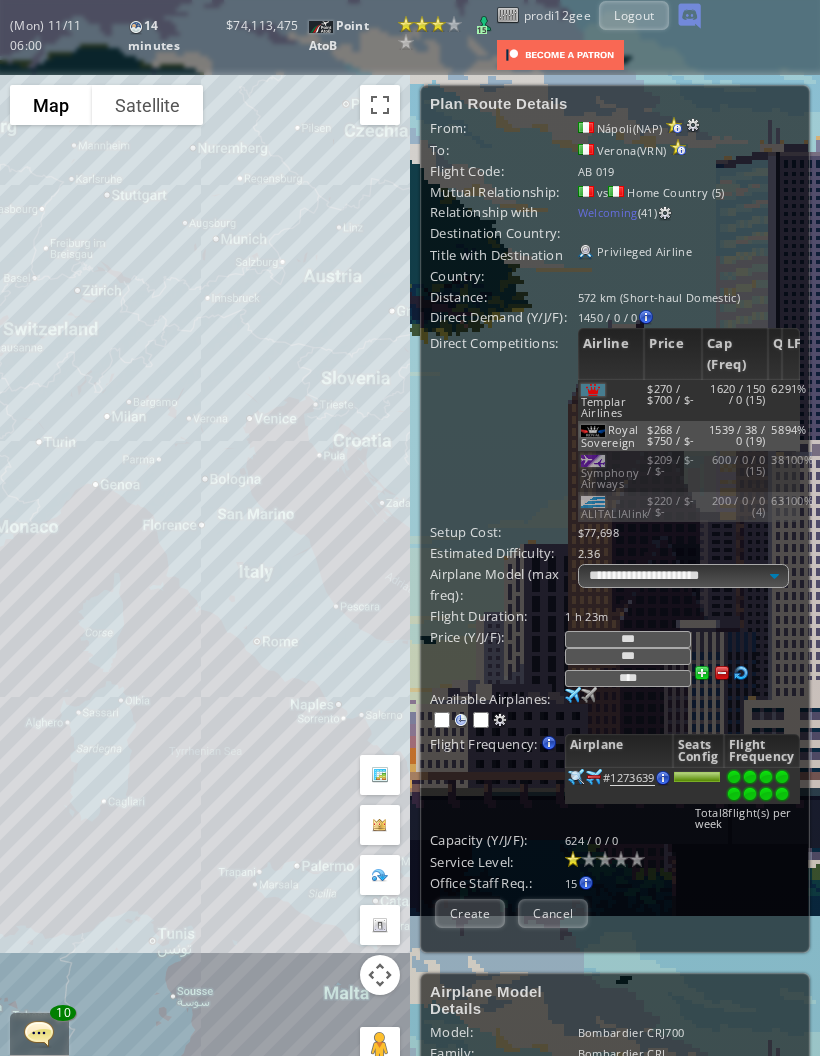 click at bounding box center [589, 859] 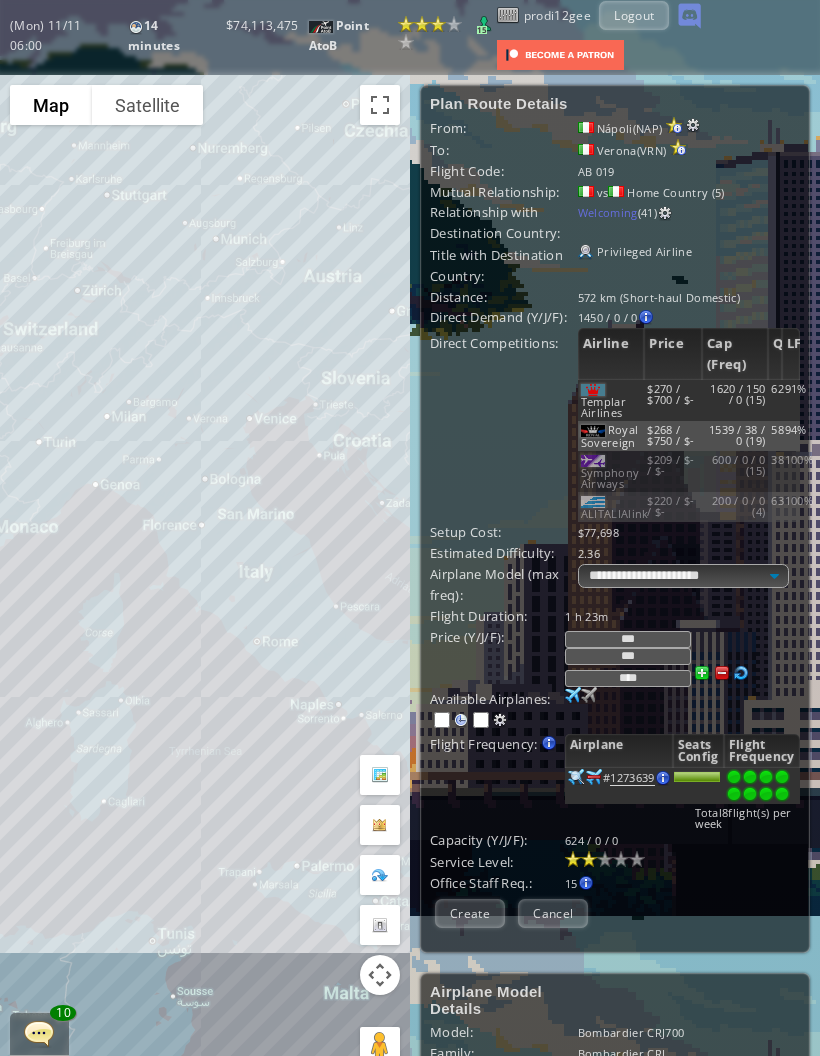 click at bounding box center (573, 695) 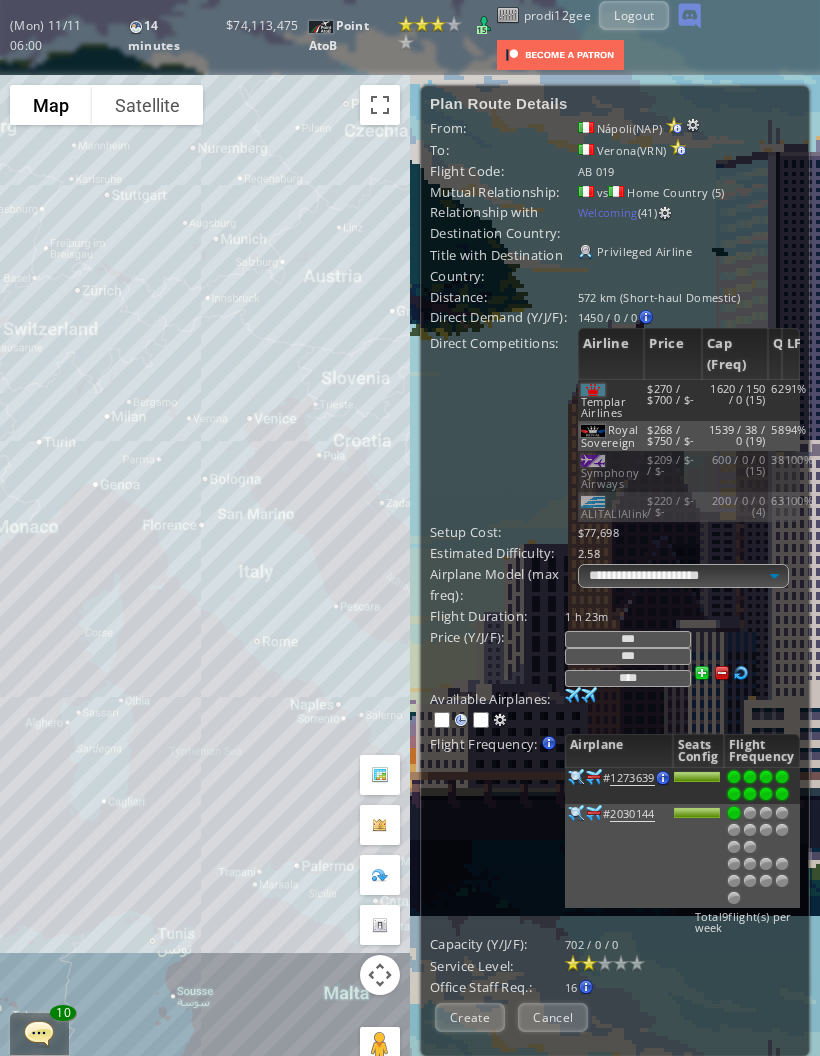 click at bounding box center [782, 777] 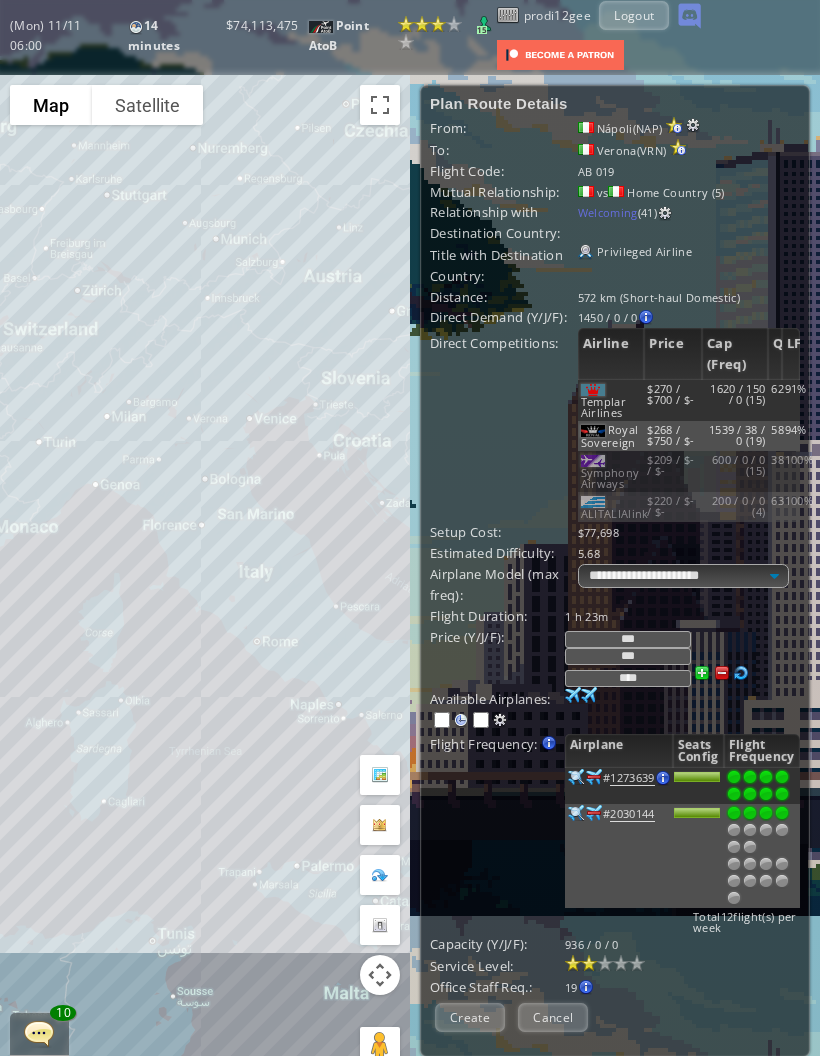 click at bounding box center [766, 777] 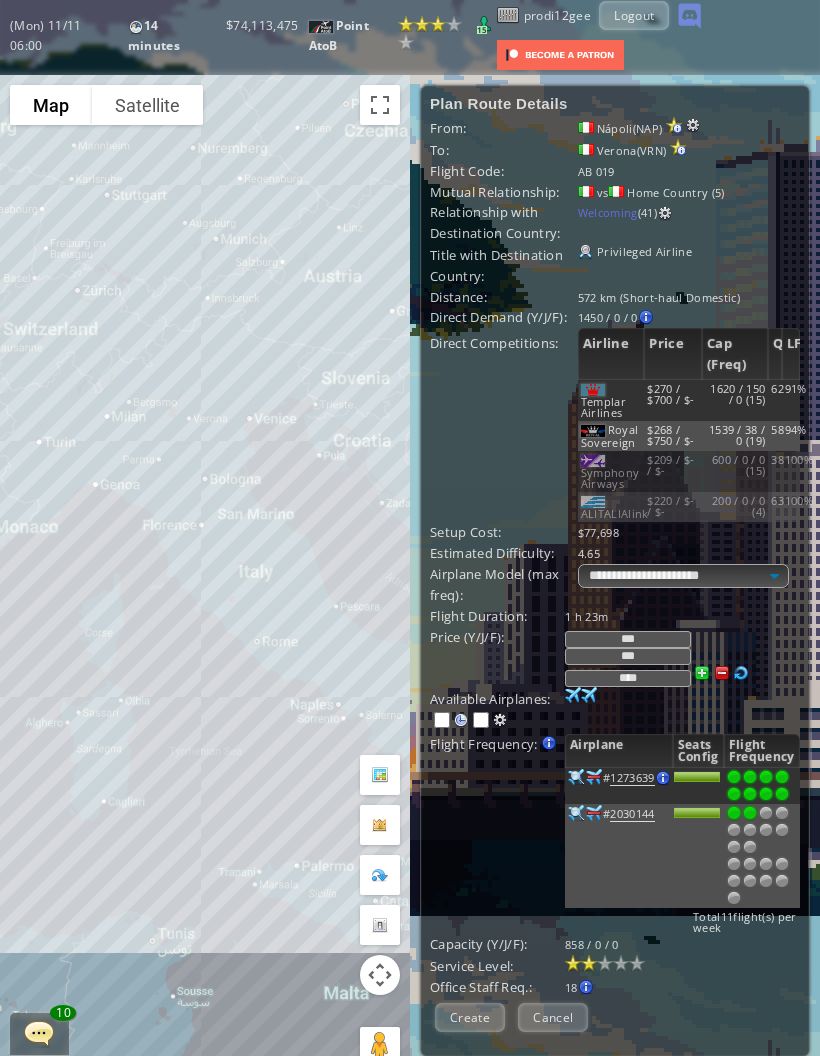 click at bounding box center [750, 777] 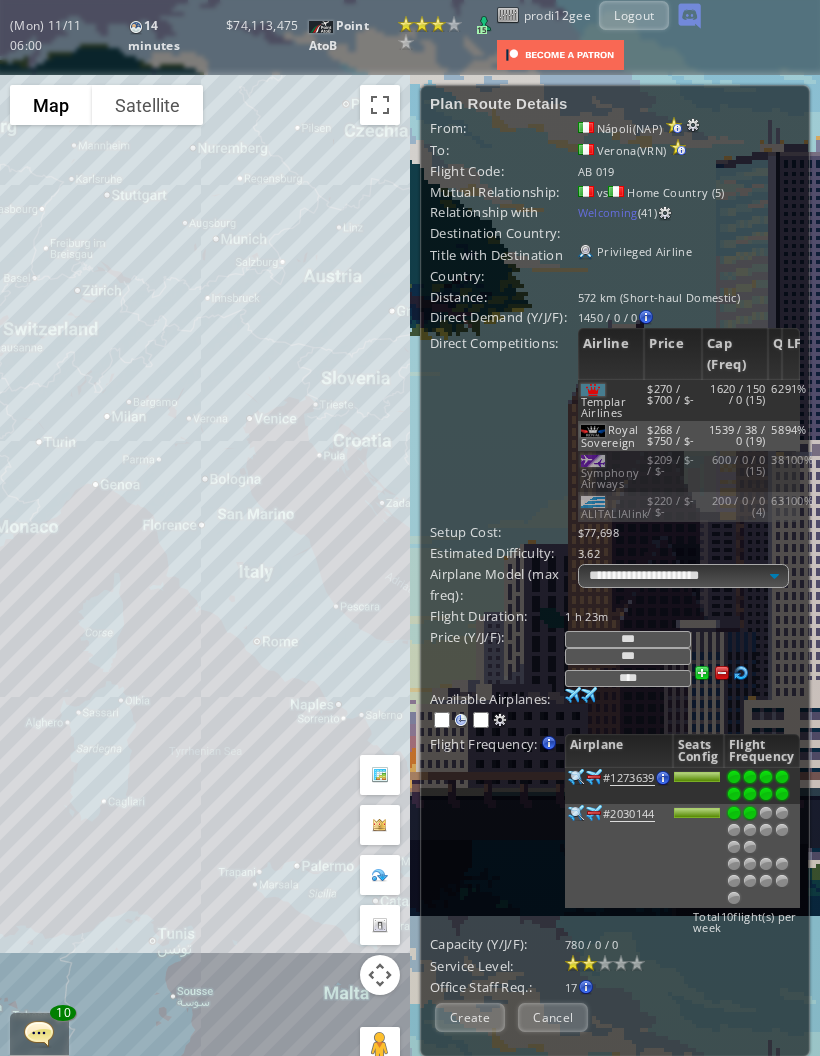 click at bounding box center [734, 777] 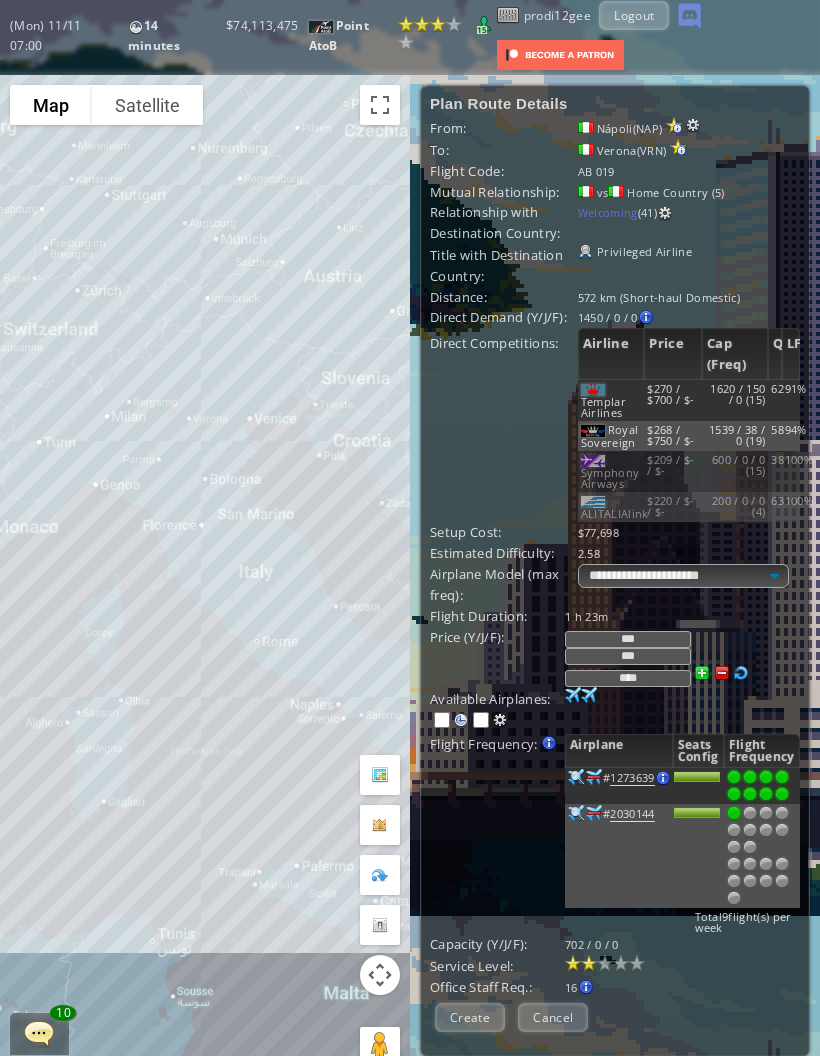 click at bounding box center [782, 794] 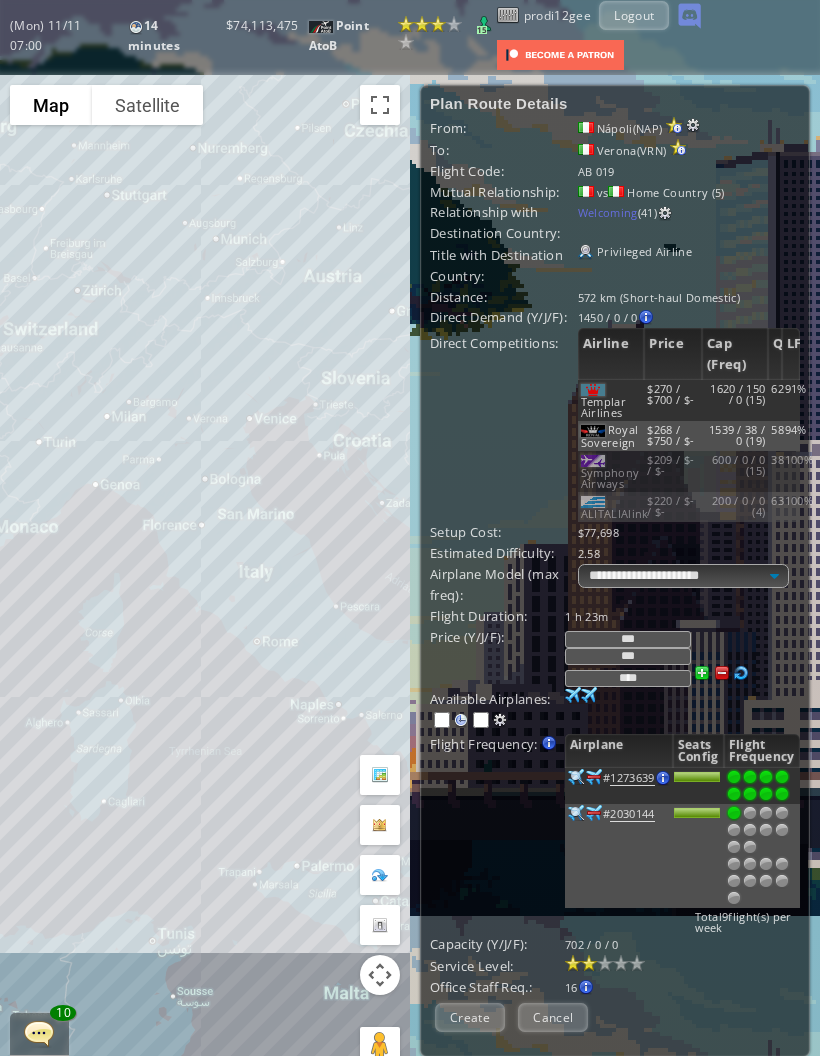 click at bounding box center [782, 794] 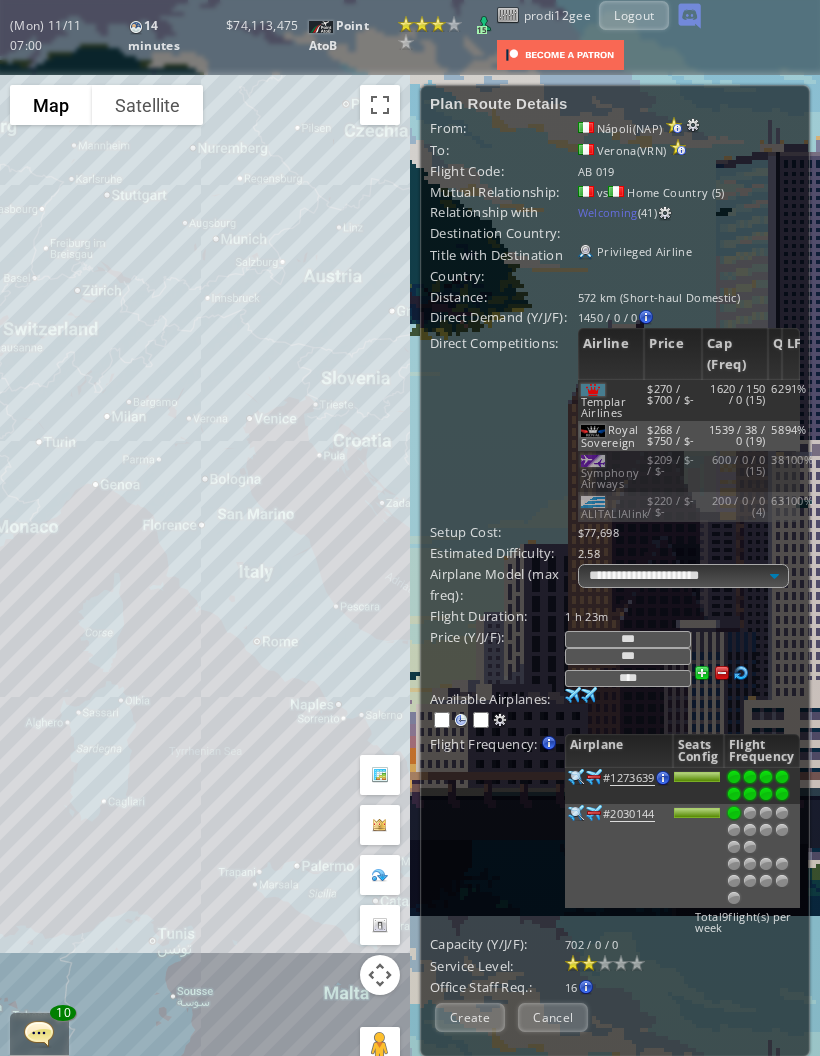 click at bounding box center (576, 777) 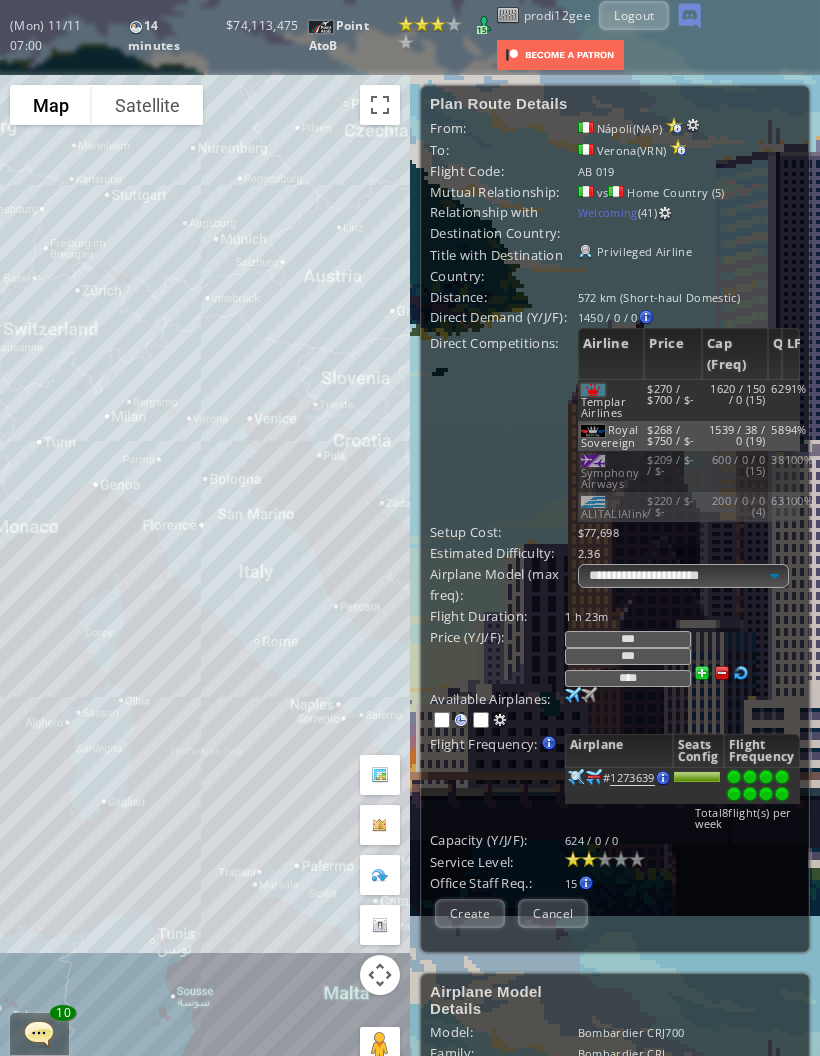 click at bounding box center (573, 695) 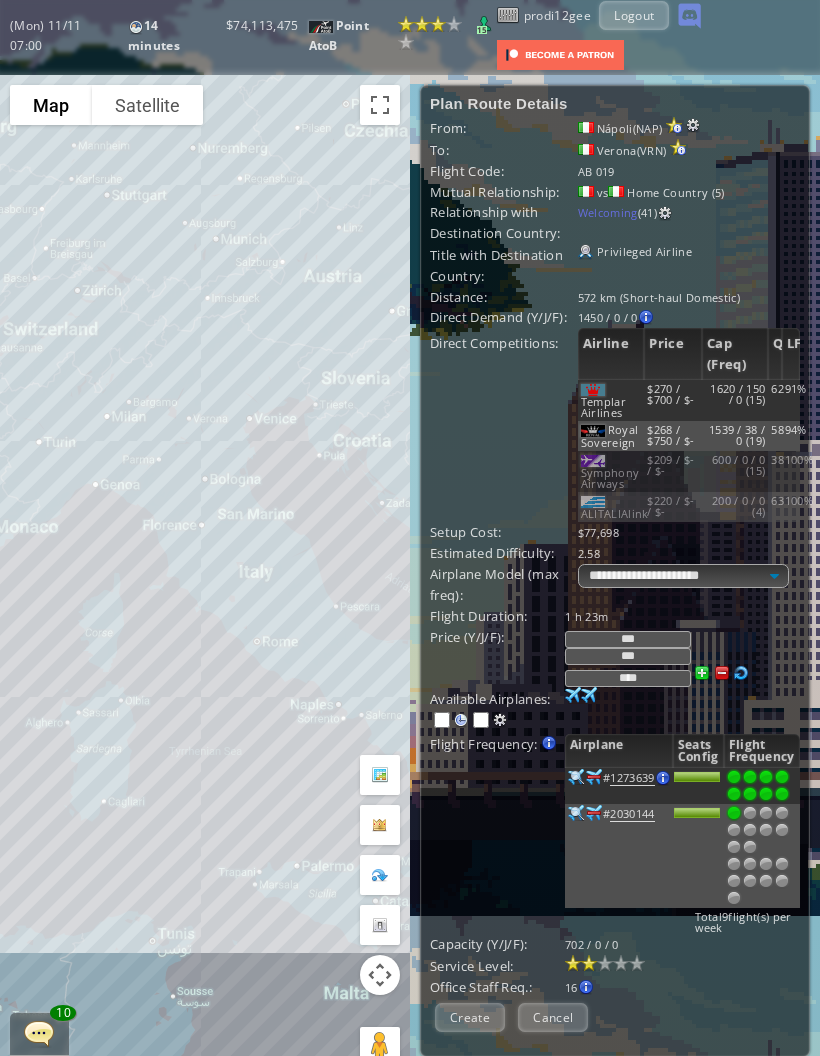 click at bounding box center (750, 777) 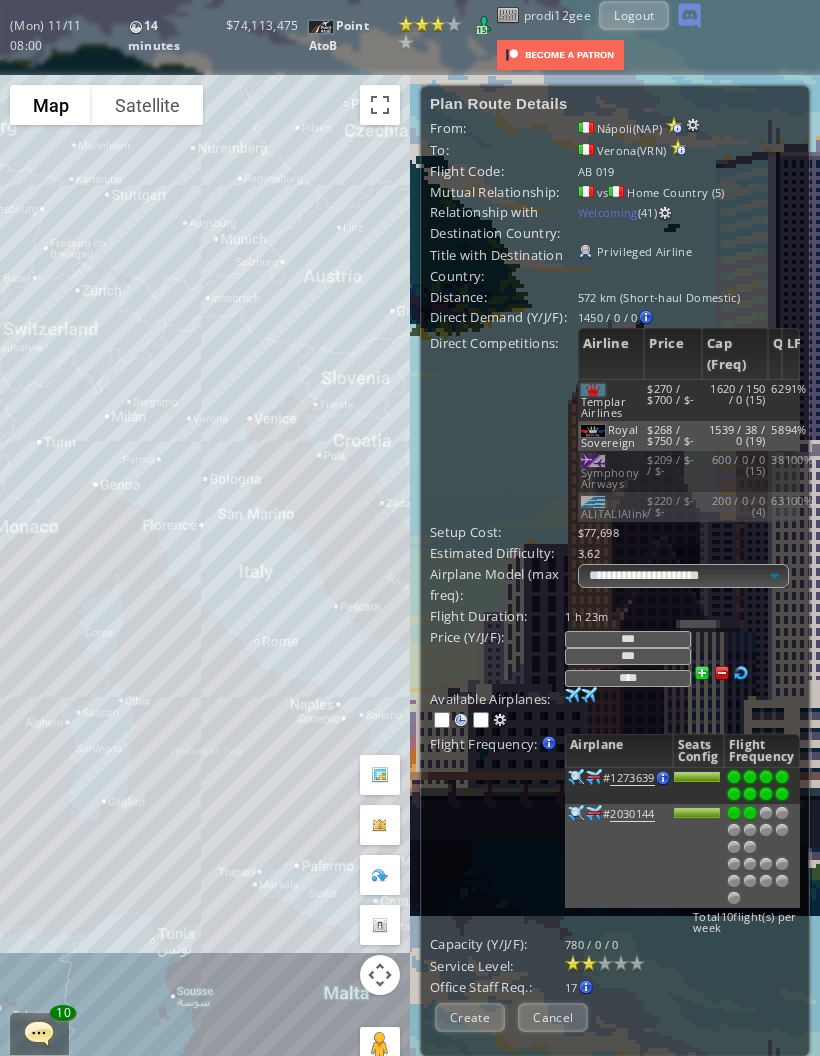 click at bounding box center [722, 673] 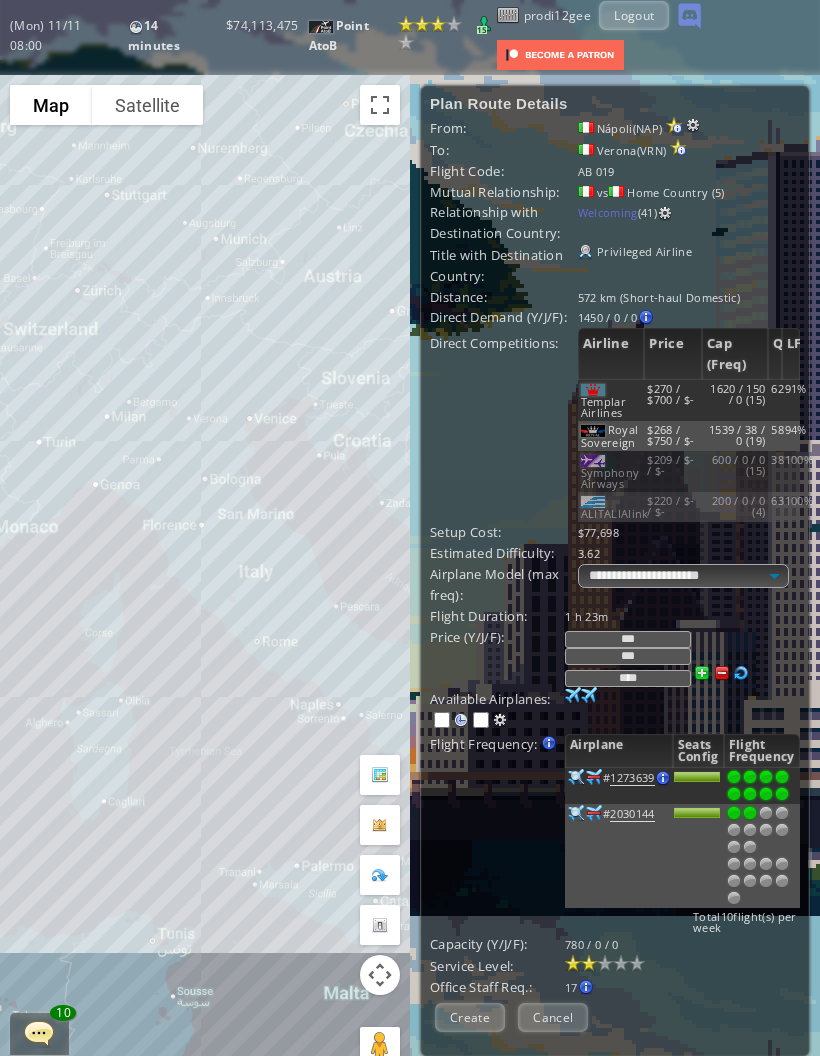 click at bounding box center (722, 673) 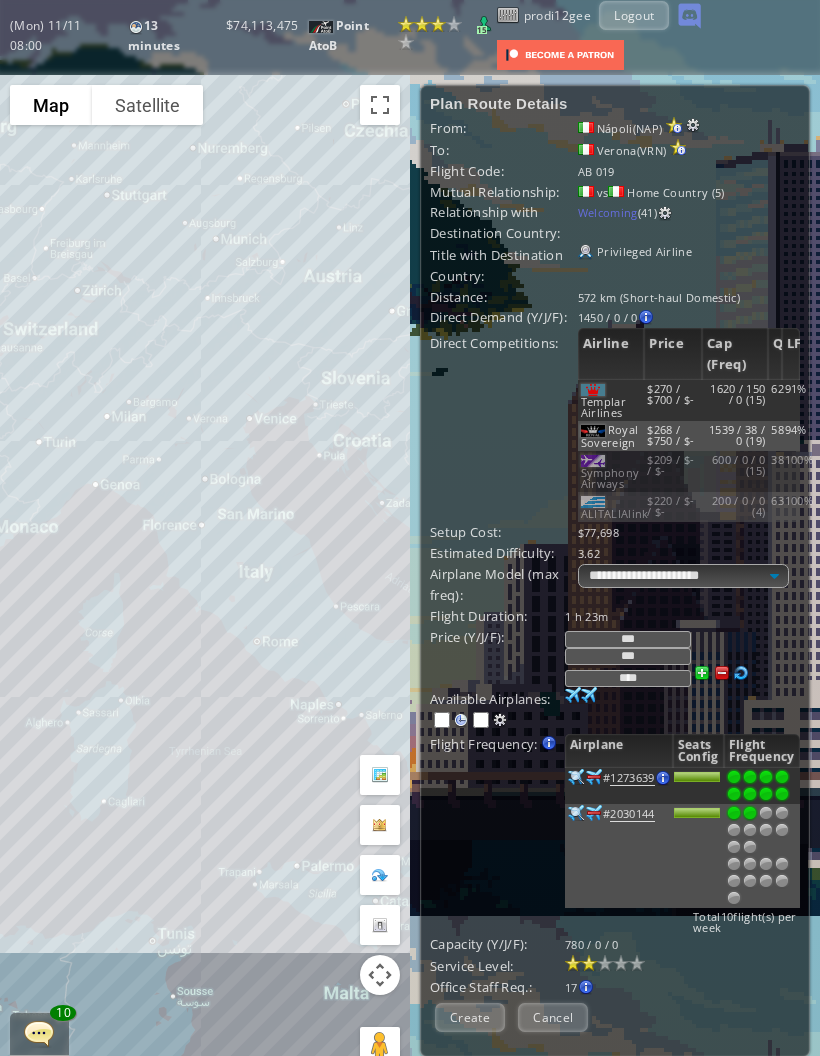 click on "Create" at bounding box center [470, 1017] 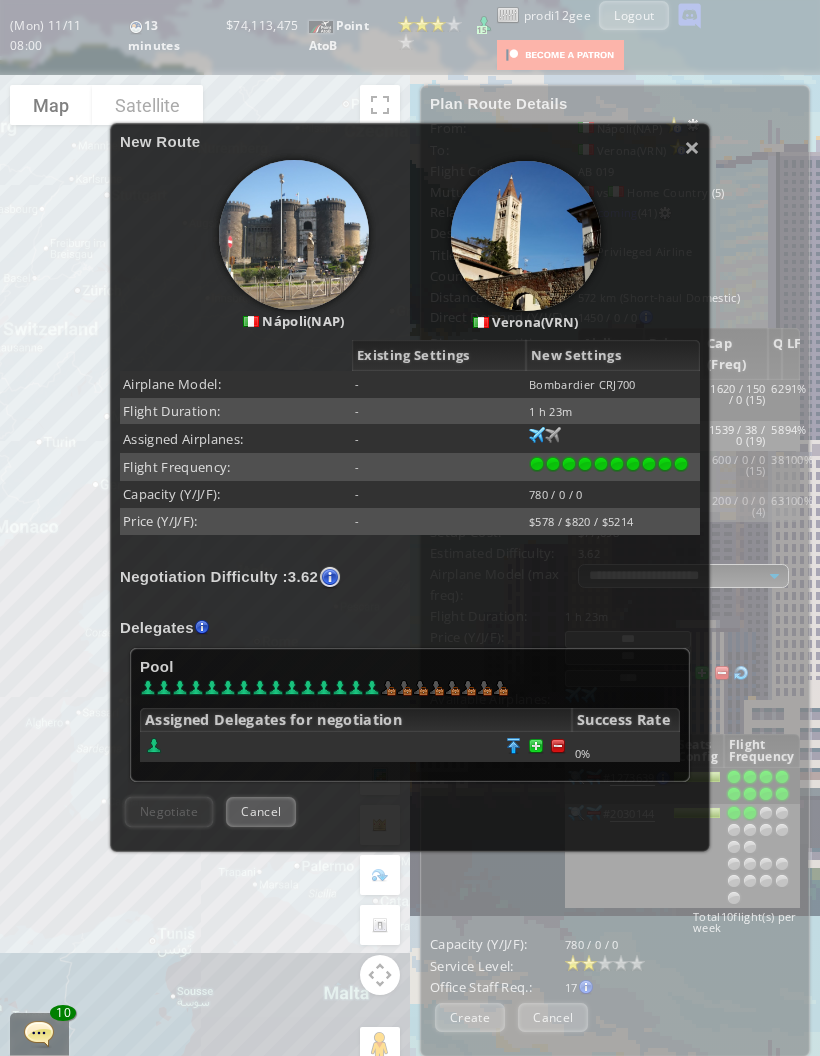 click at bounding box center [558, 746] 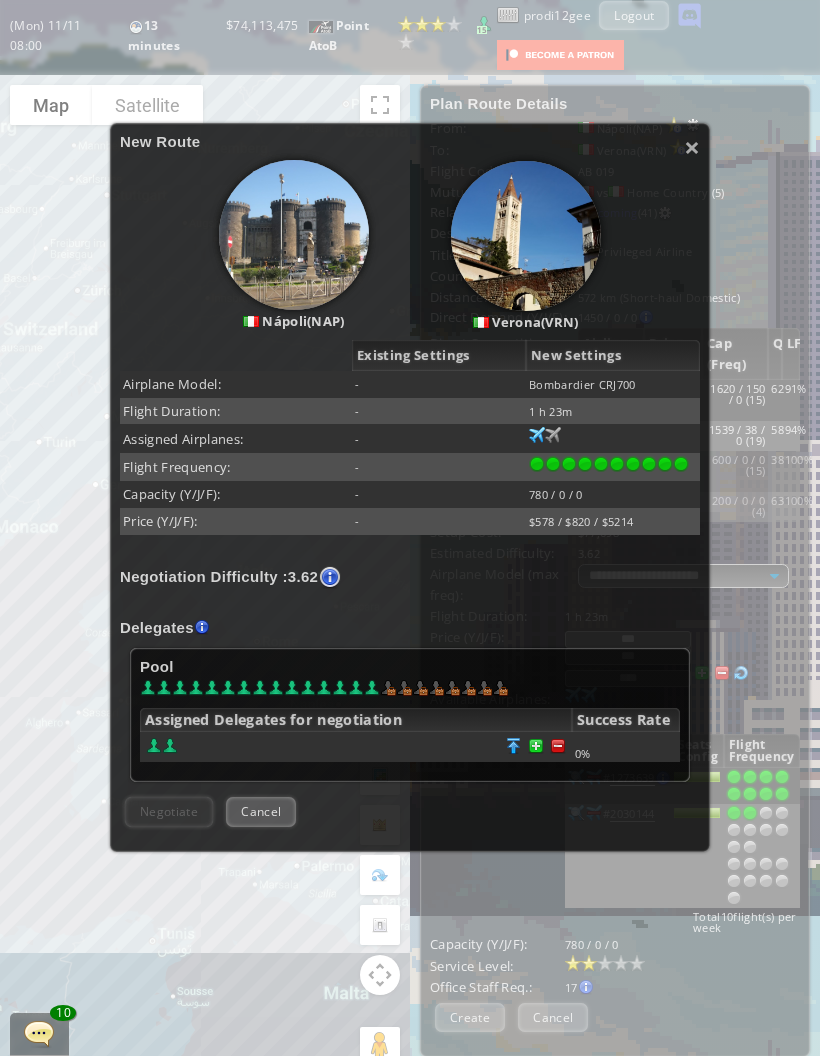 click at bounding box center (558, 746) 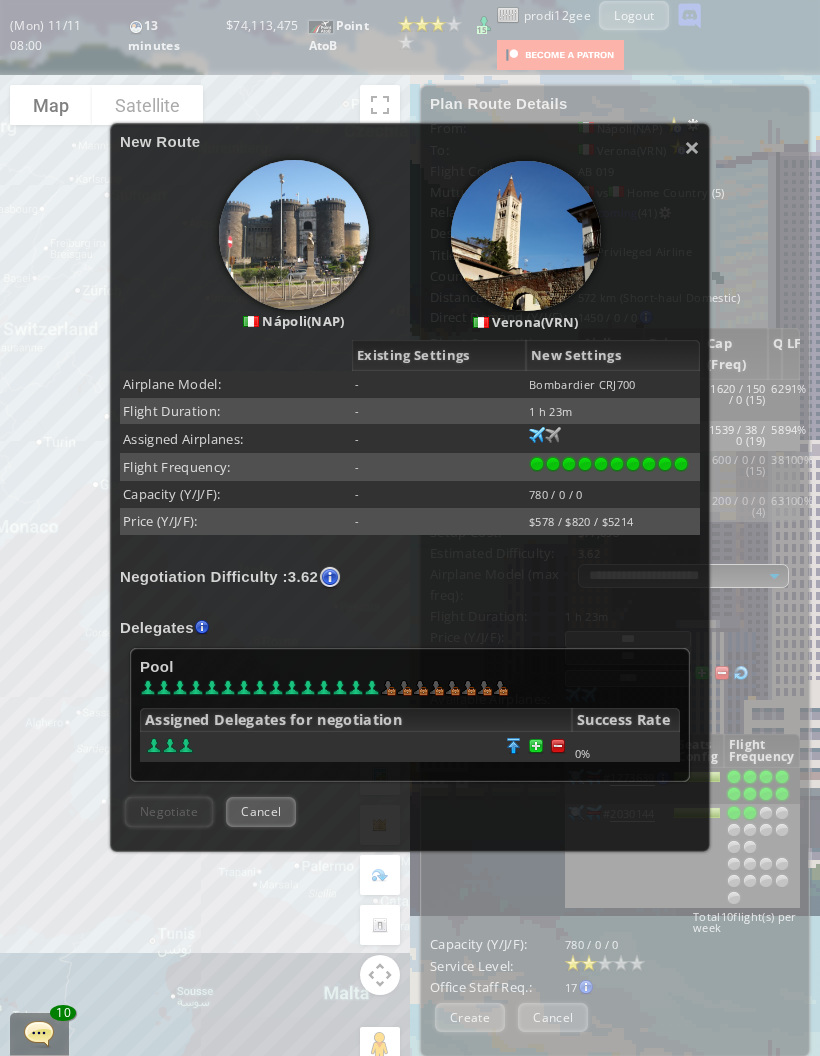 click at bounding box center [558, 746] 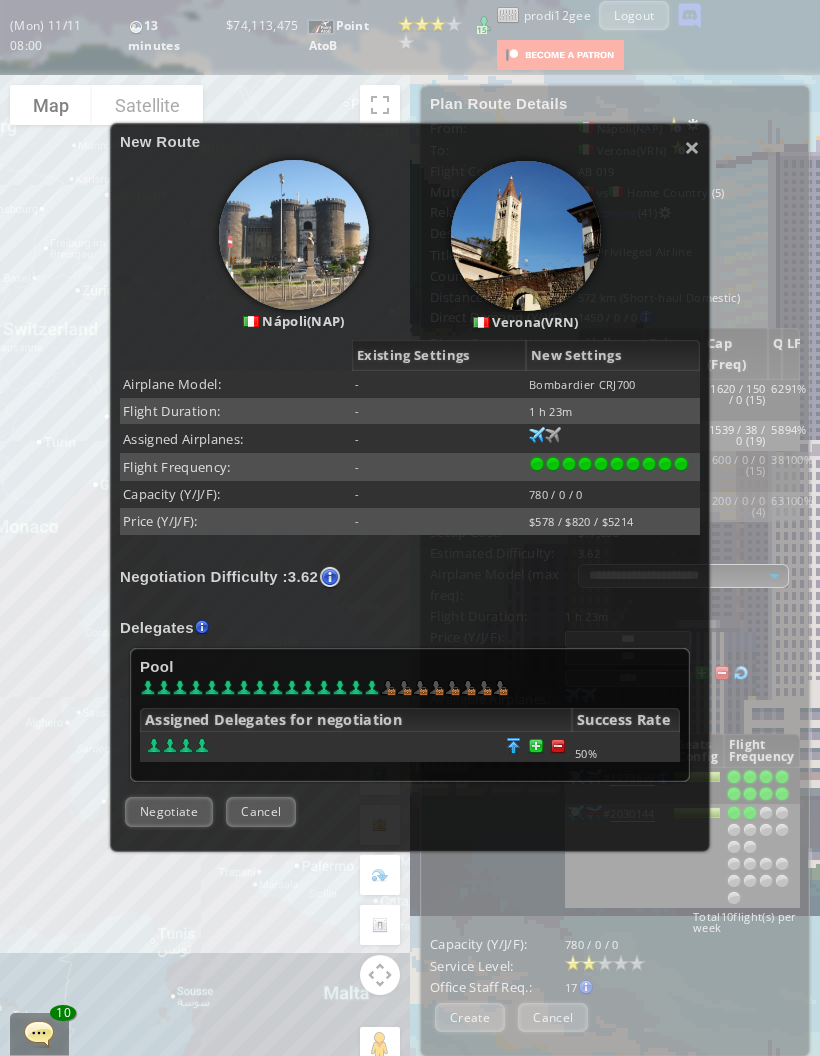 click at bounding box center (558, 746) 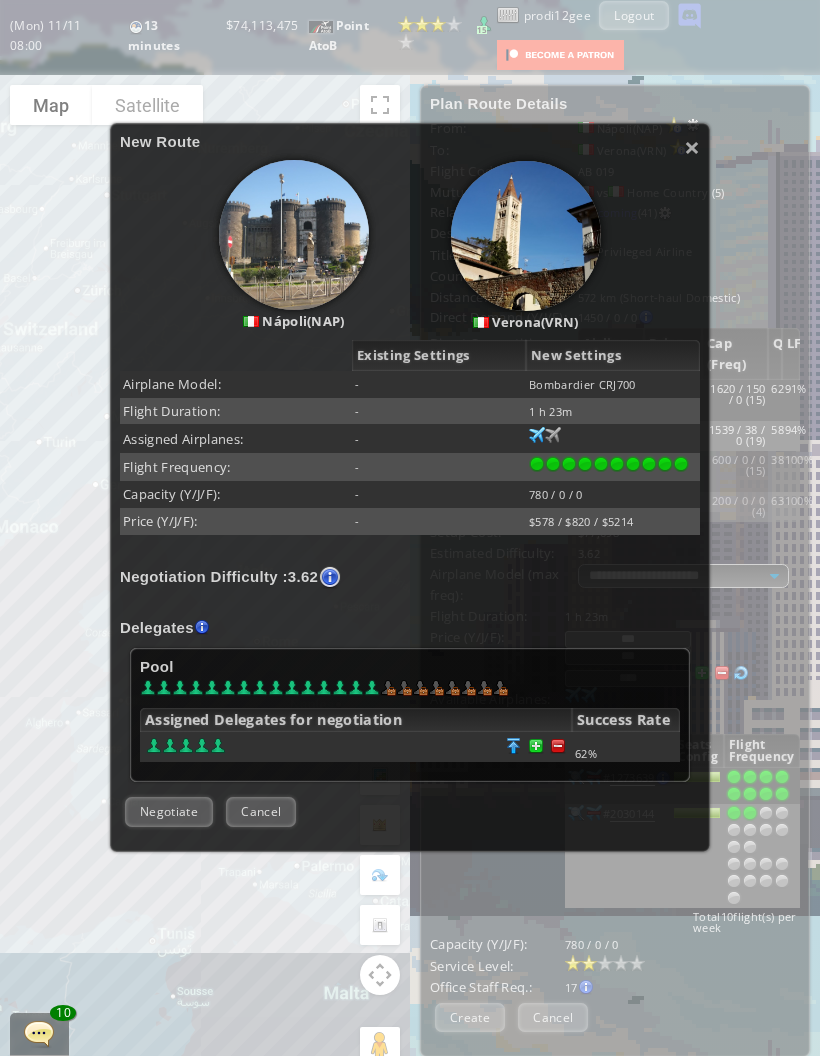 click at bounding box center [558, 746] 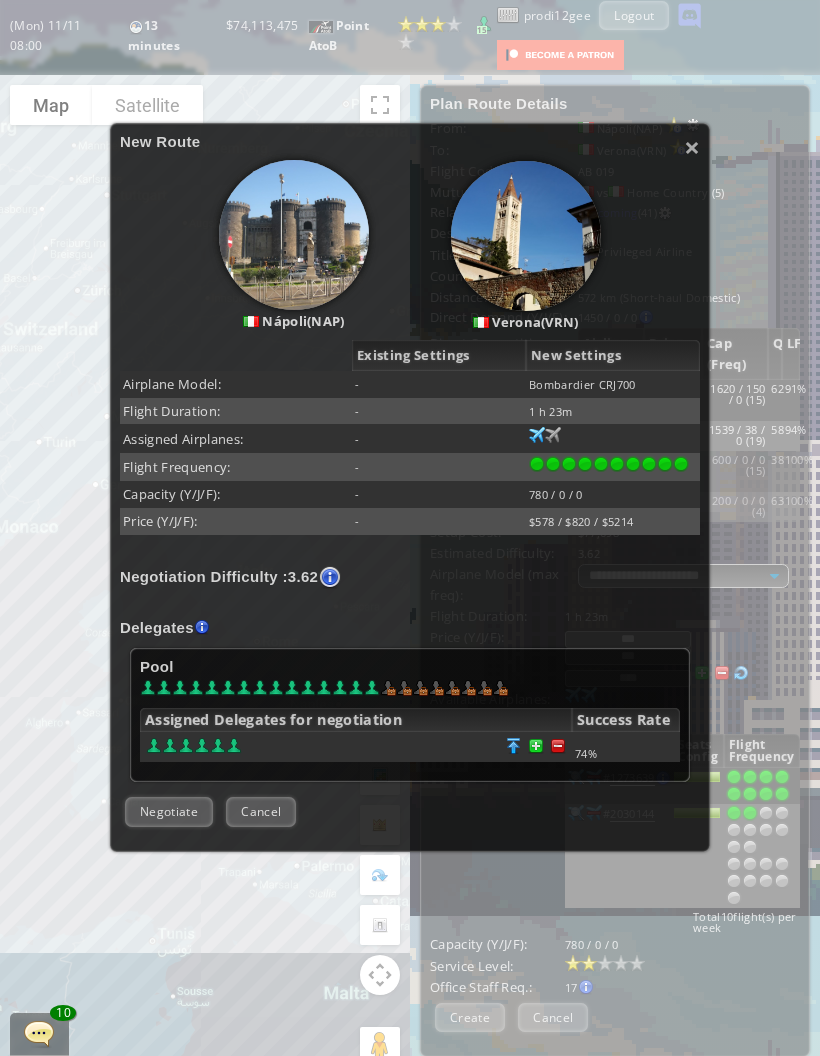 click at bounding box center (536, 746) 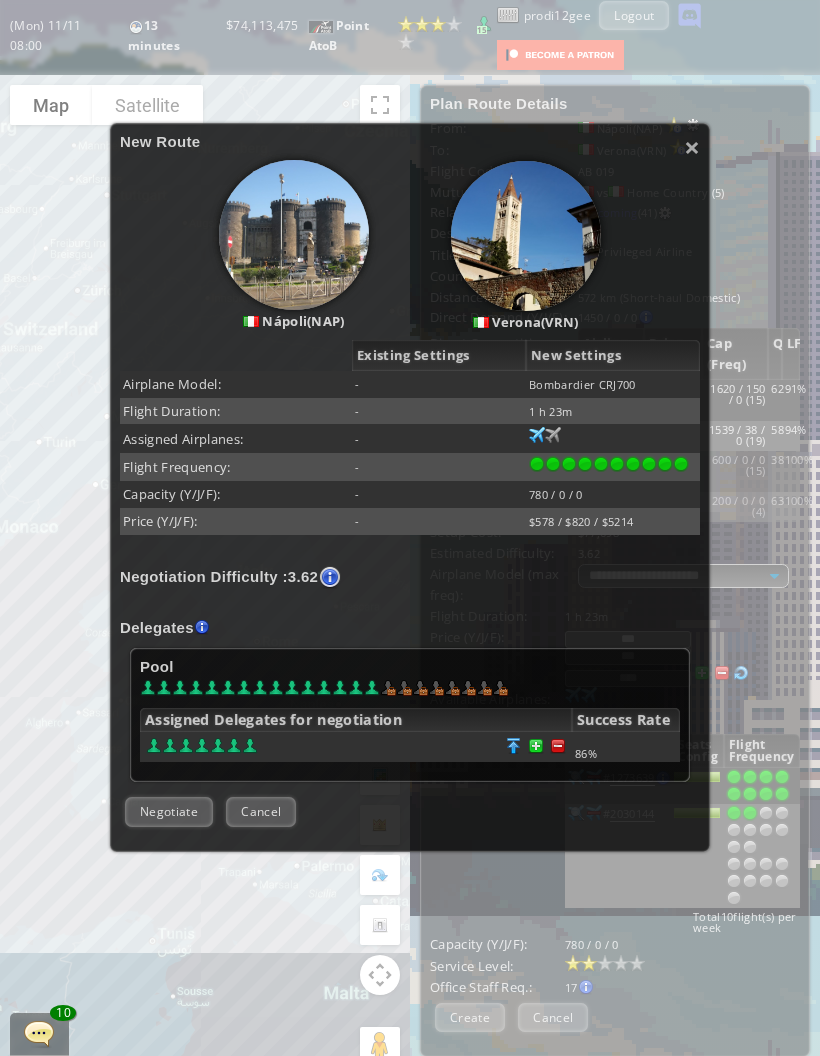 click at bounding box center (558, 746) 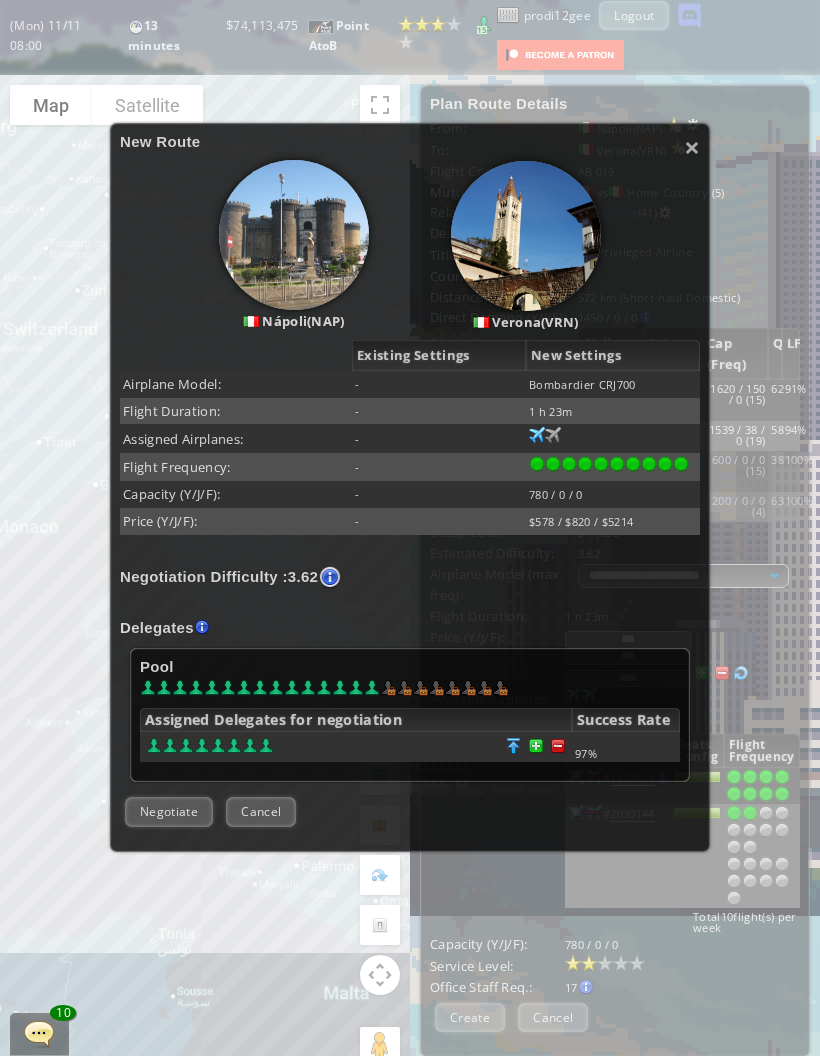 click on "Negotiate" at bounding box center [169, 811] 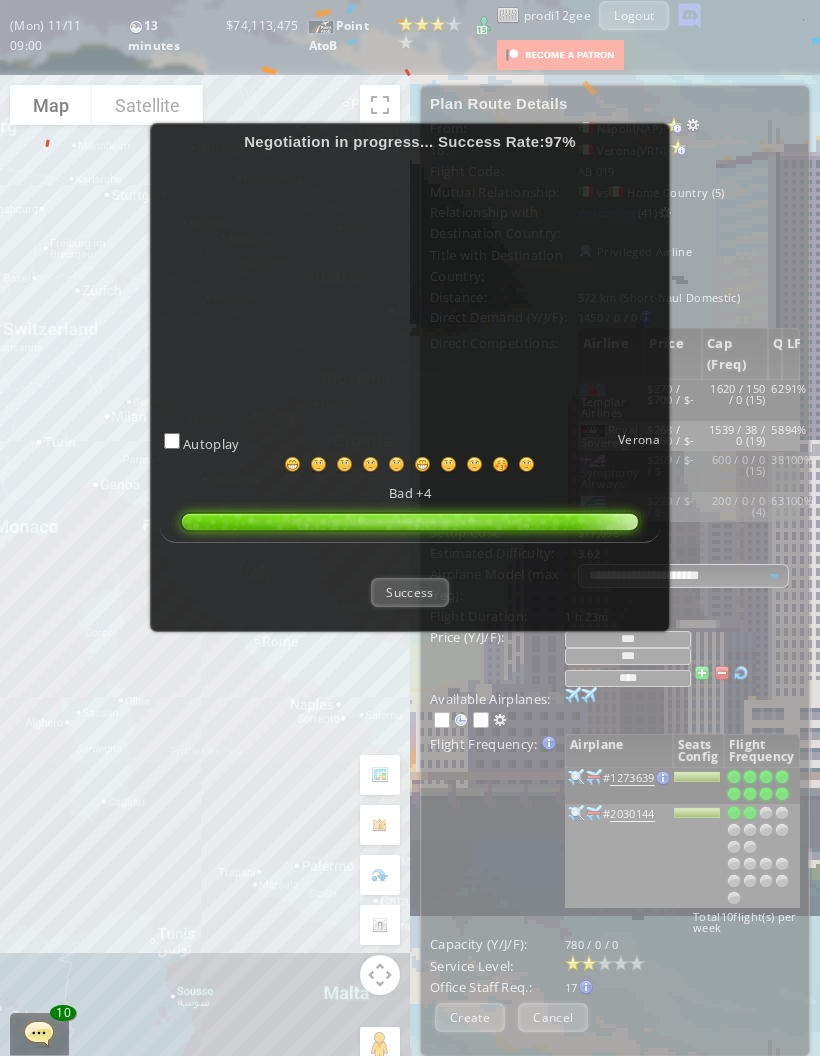 click on "Success" at bounding box center (409, 592) 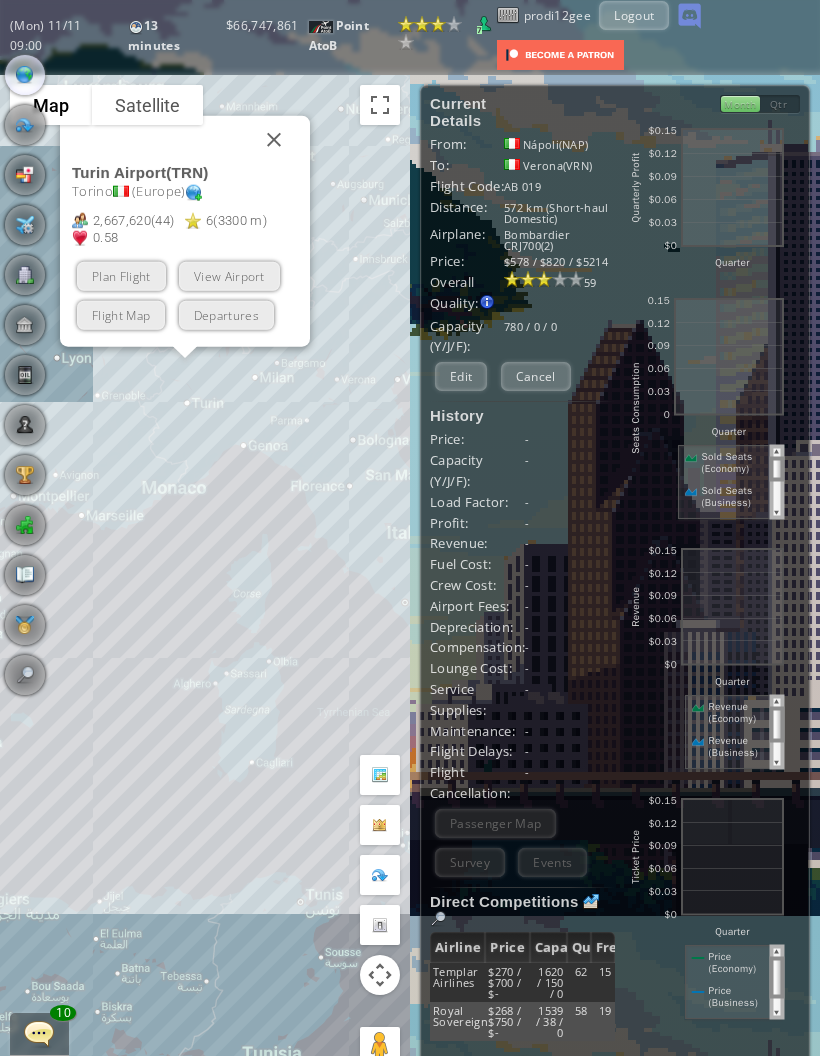 click on "Plan Flight" at bounding box center [121, 276] 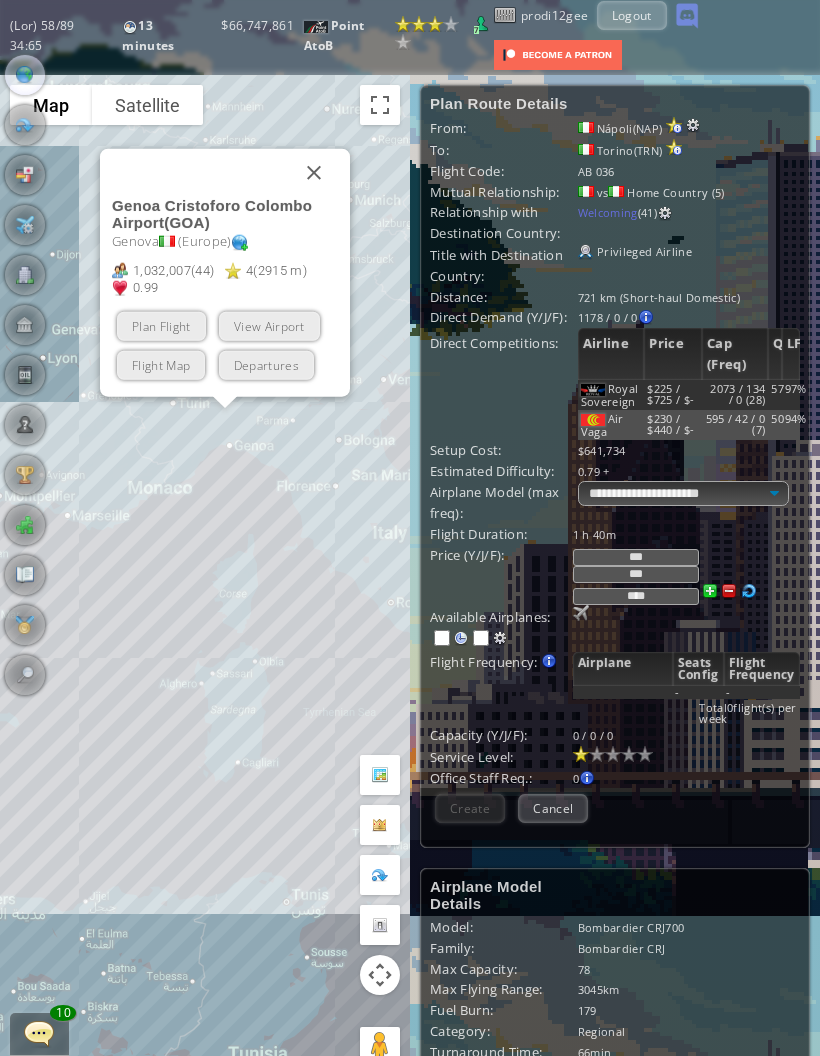 click on "Plan Flight" at bounding box center [161, 326] 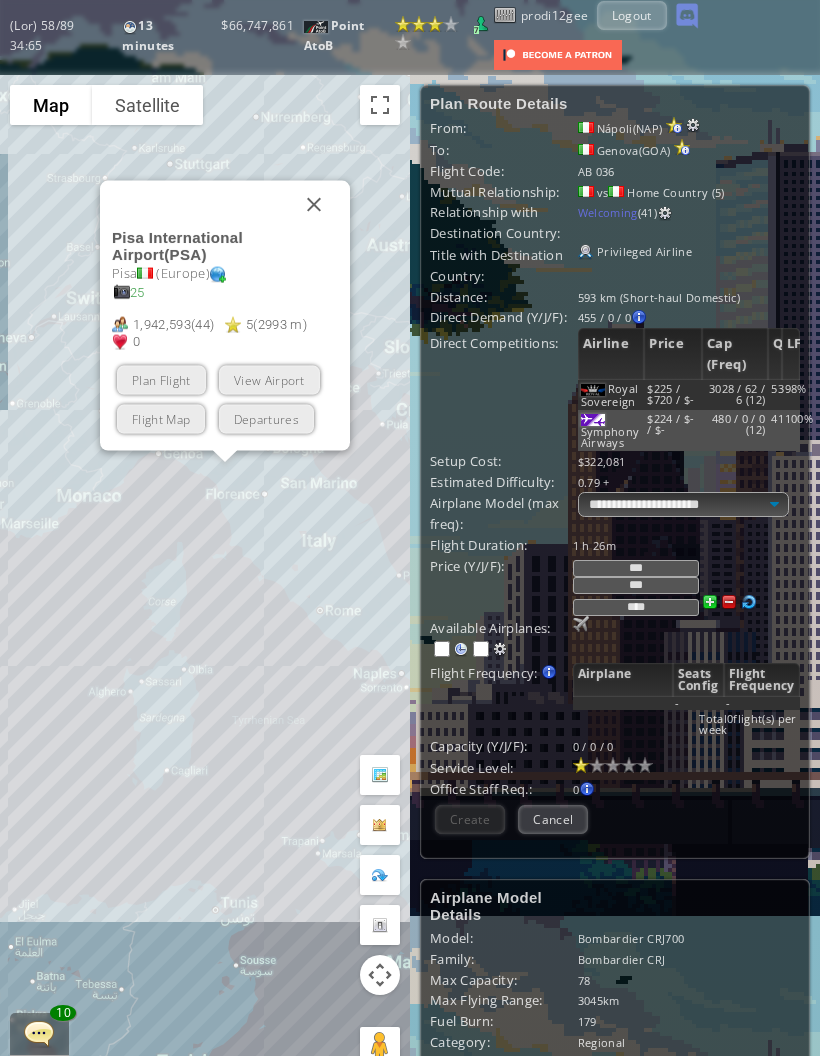 click on "Plan Flight" at bounding box center (161, 380) 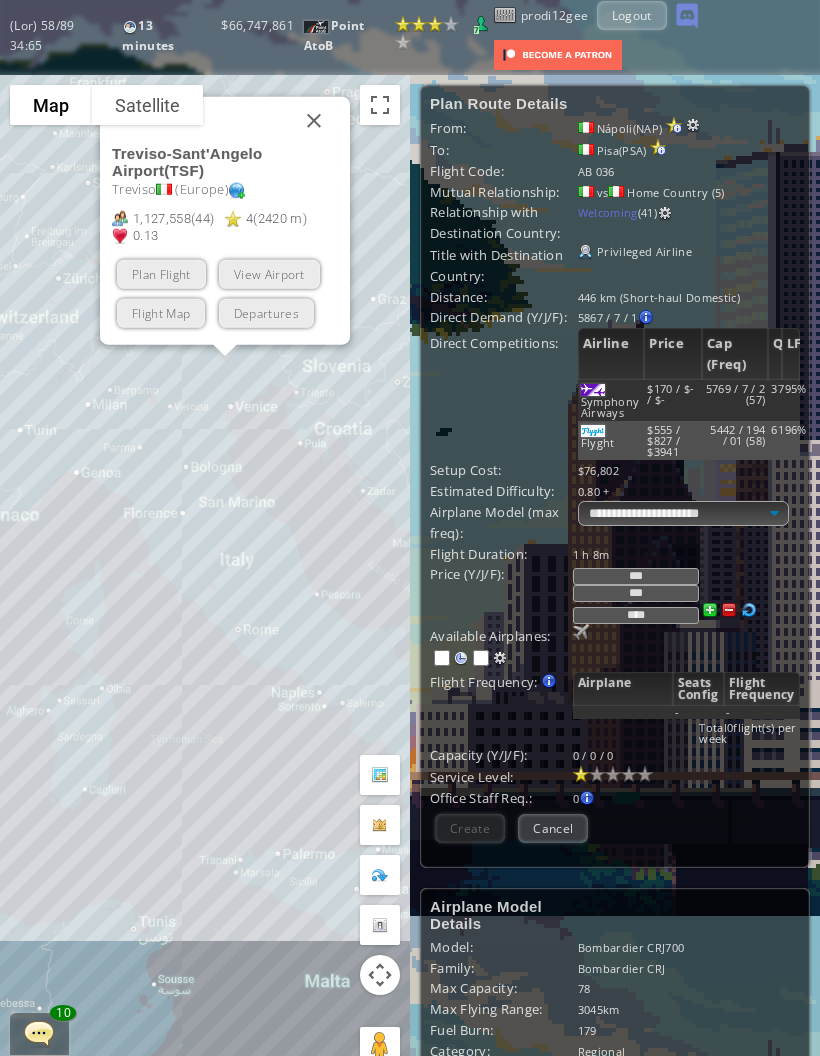 click on "Plan Flight" at bounding box center (161, 274) 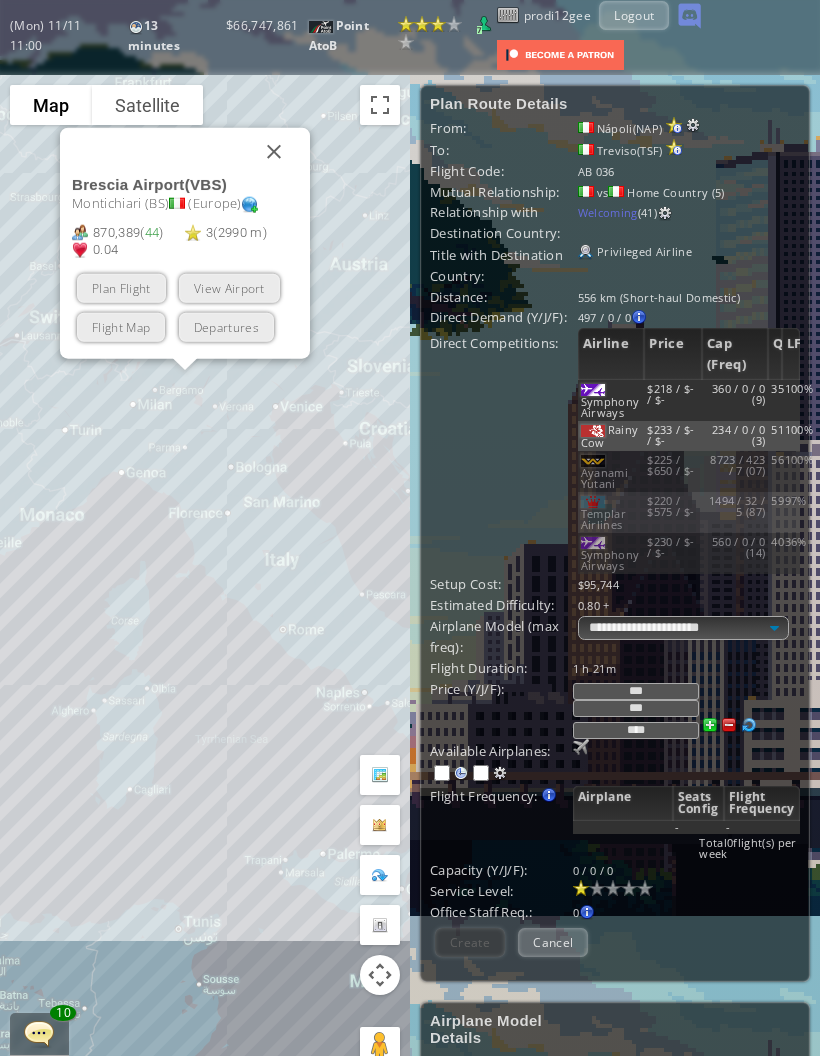 click on "Plan Flight" at bounding box center (121, 288) 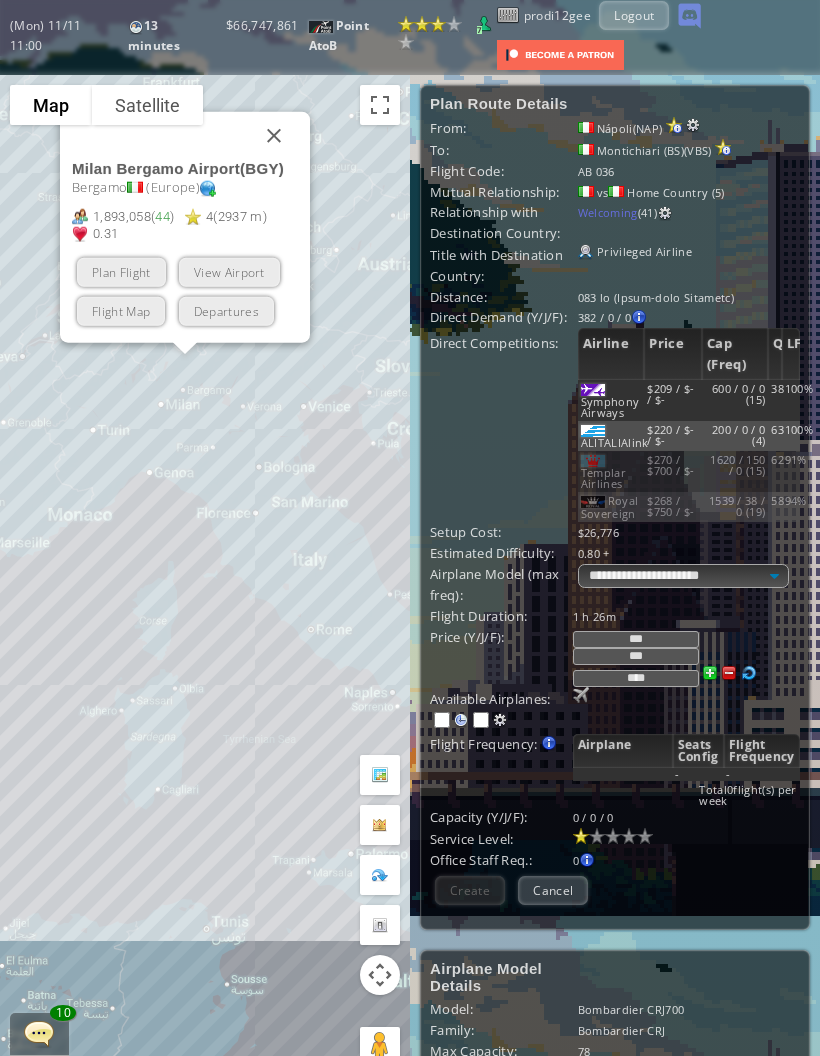 click on "Plan Flight" at bounding box center [121, 272] 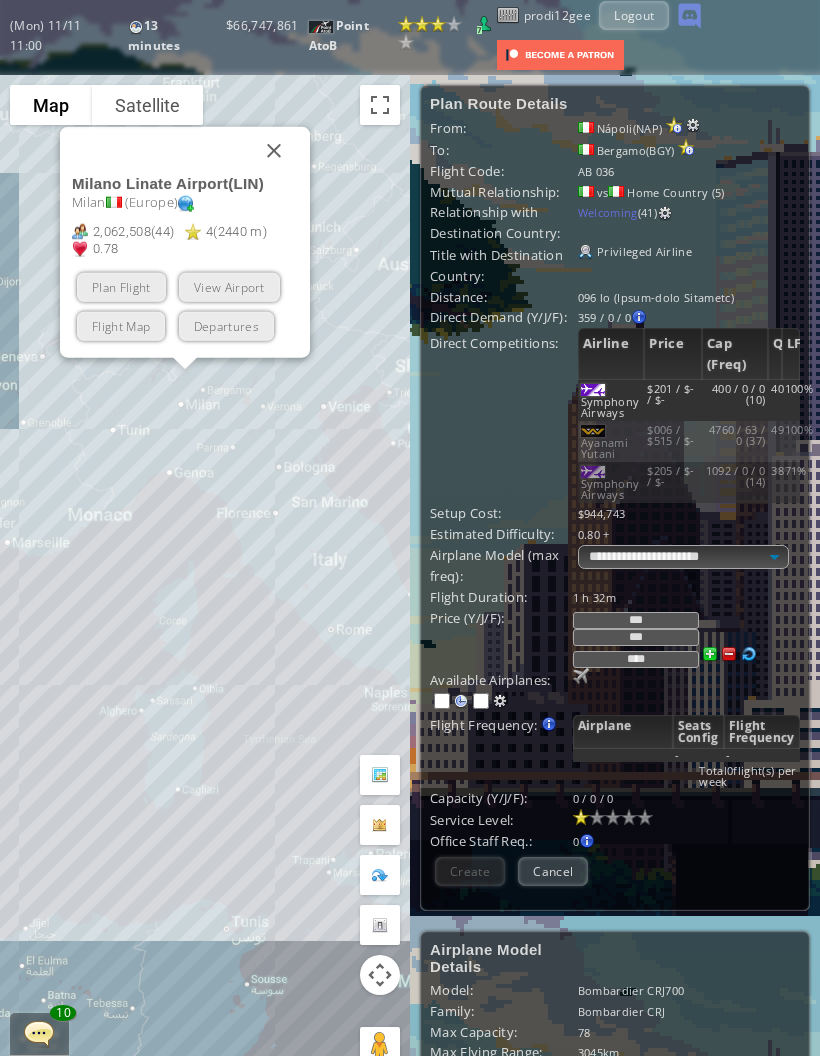 click on "Plan Flight" at bounding box center [121, 287] 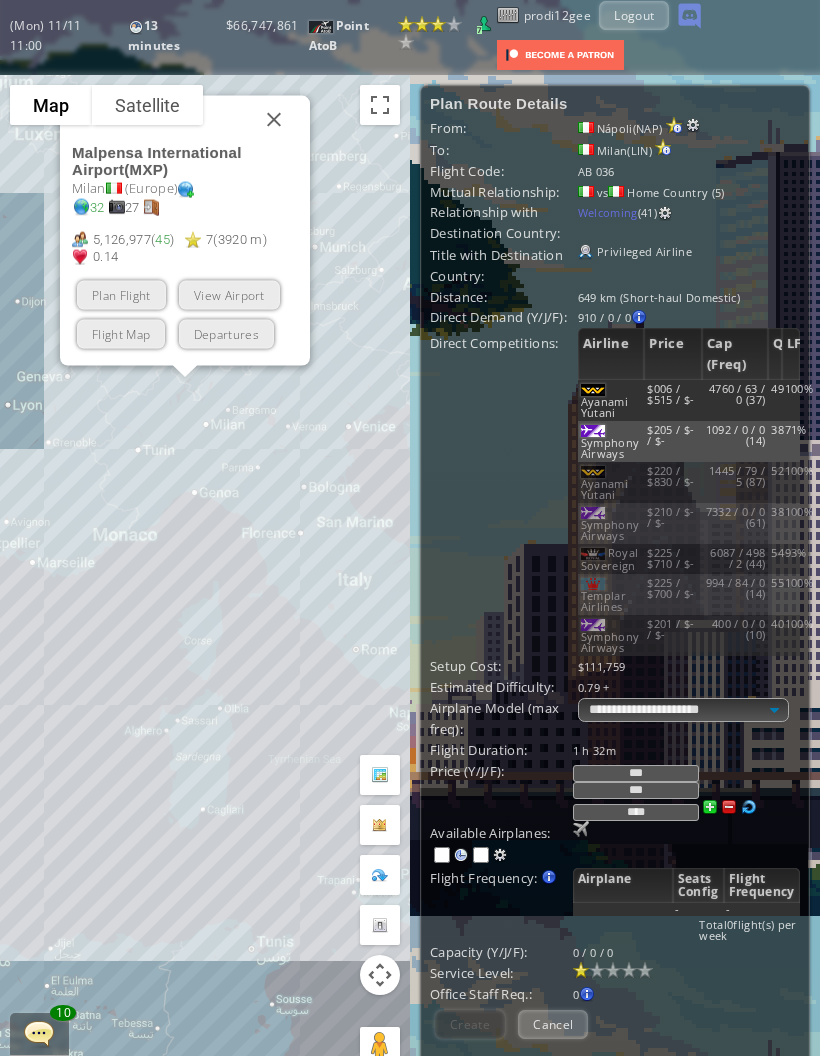 click on "Plan Flight" at bounding box center [121, 295] 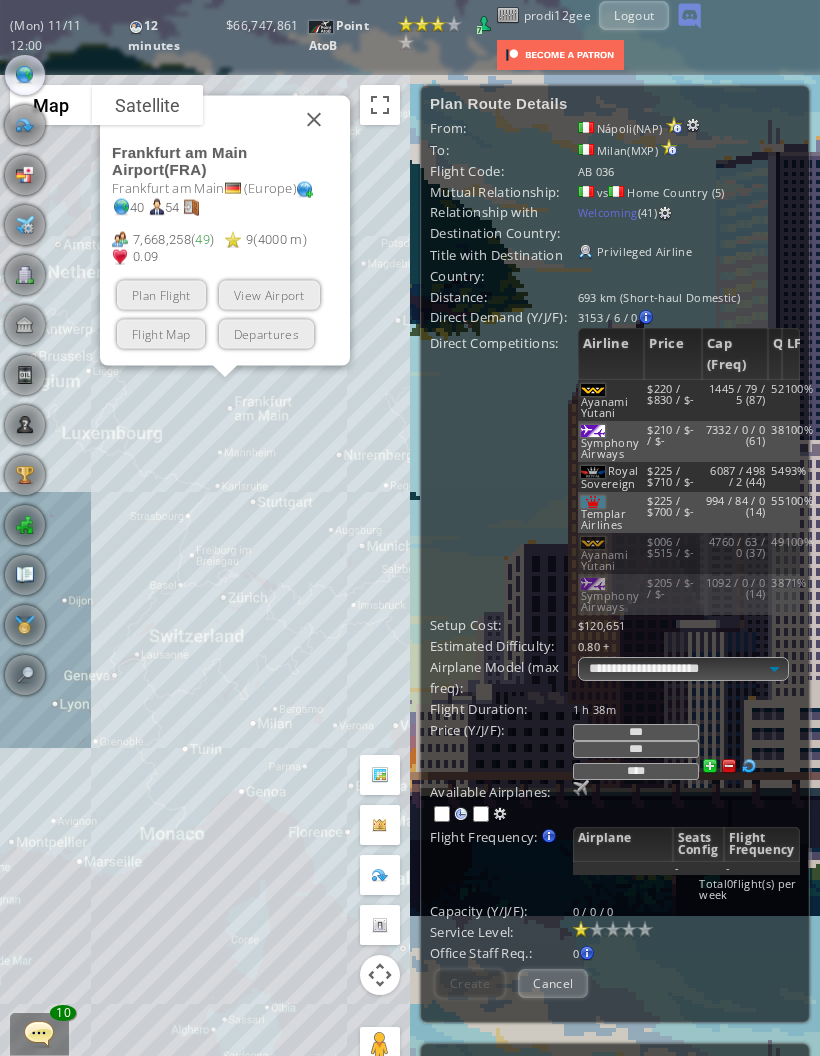 click on "Plan Flight" at bounding box center (161, 295) 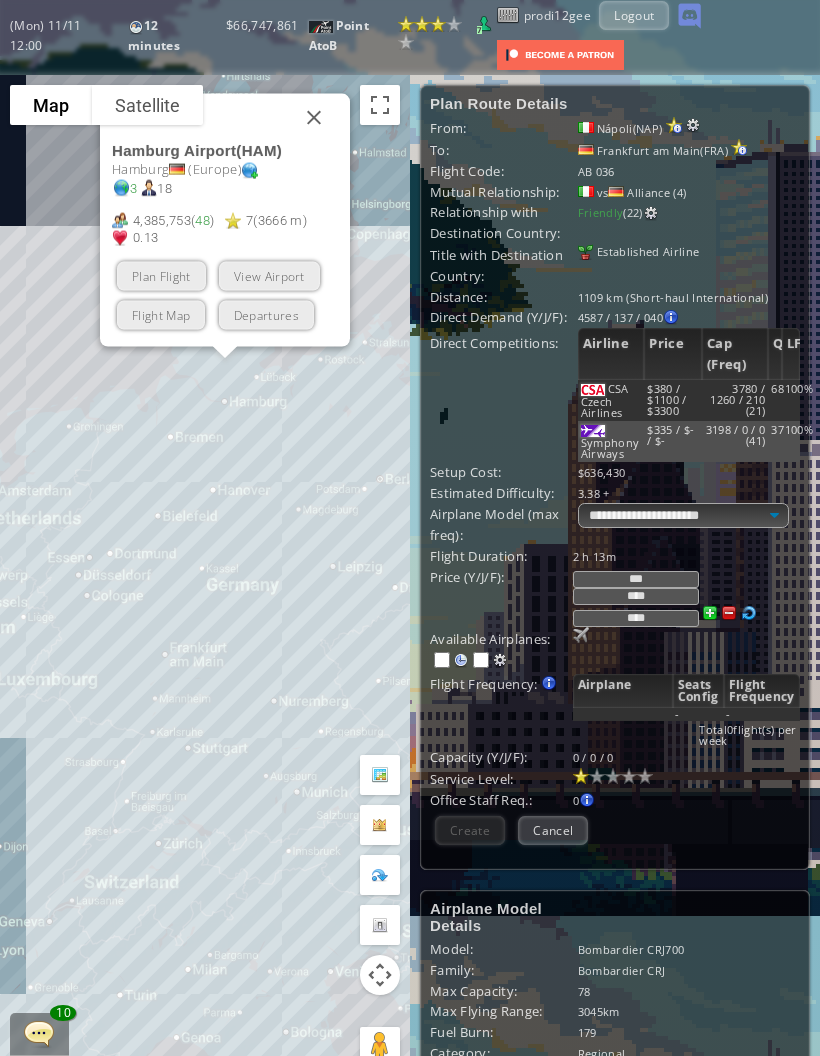 click on "Plan Flight" at bounding box center (161, 276) 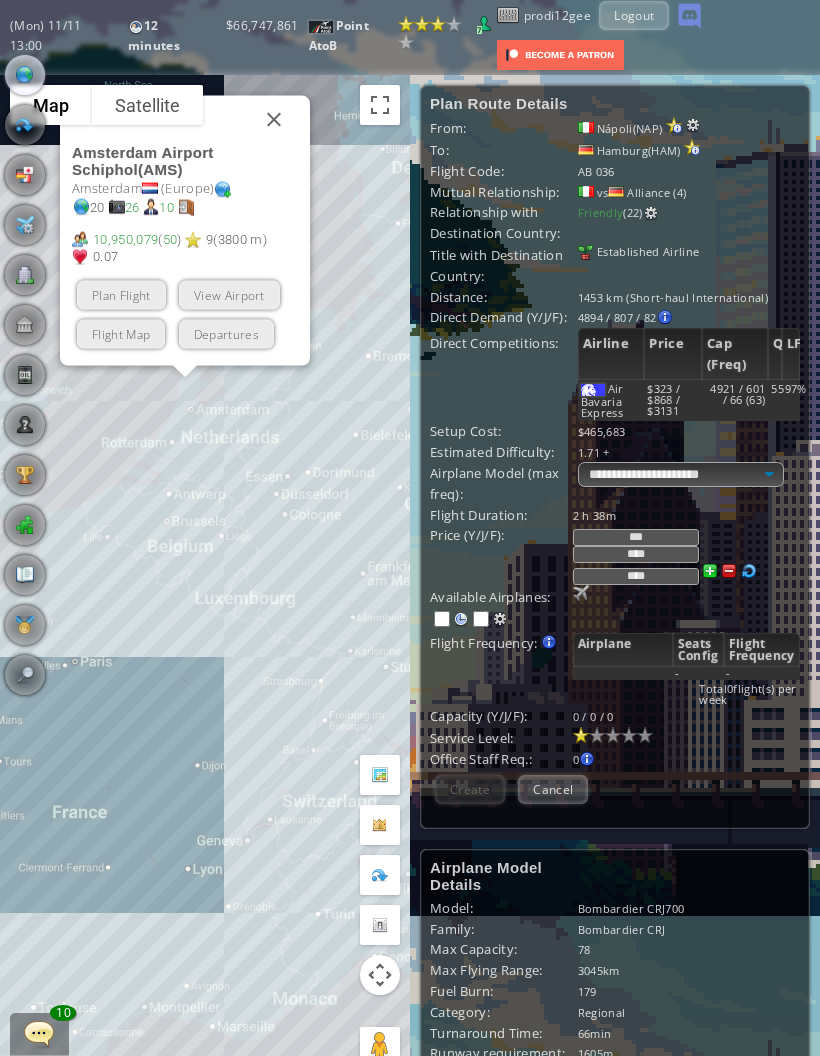 click on "Plan Flight" at bounding box center (121, 295) 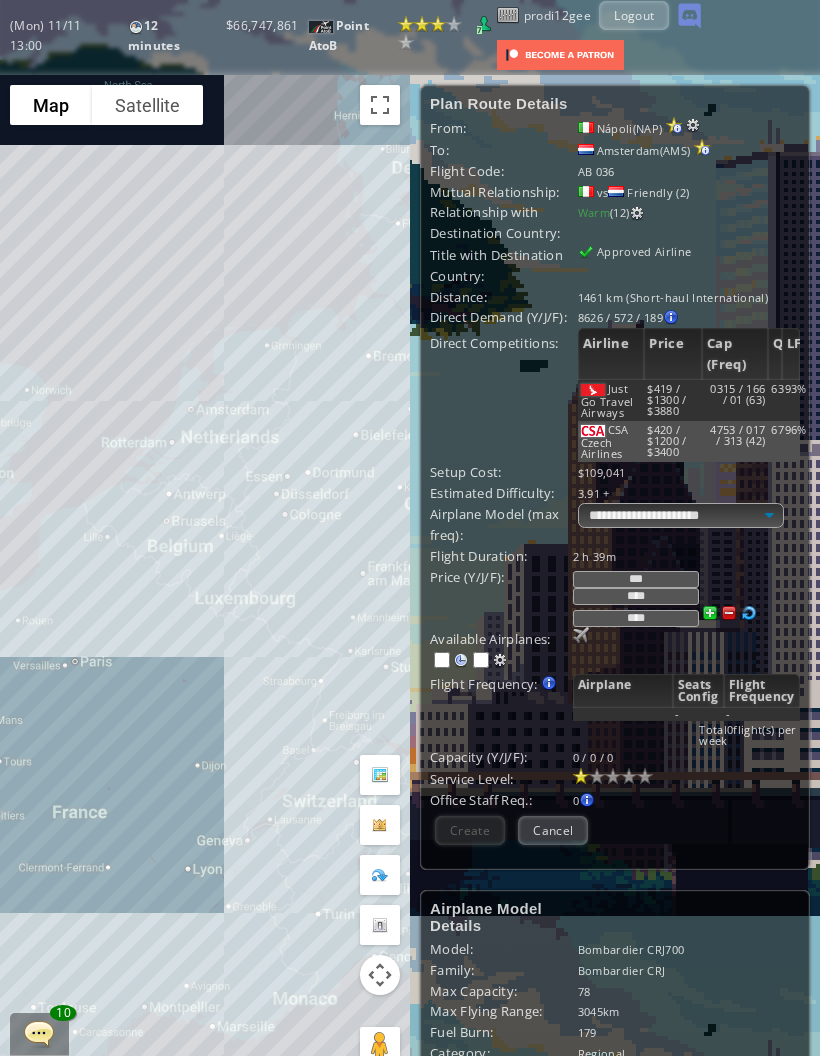 click at bounding box center [581, 635] 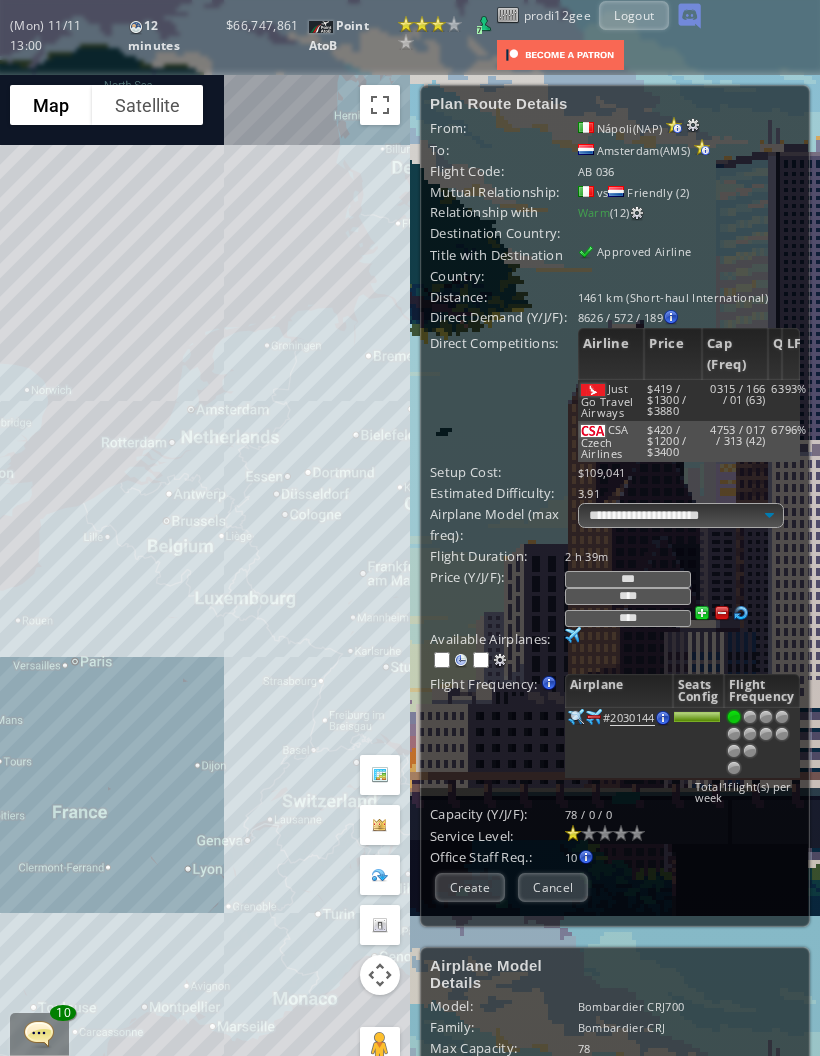 click at bounding box center [782, 717] 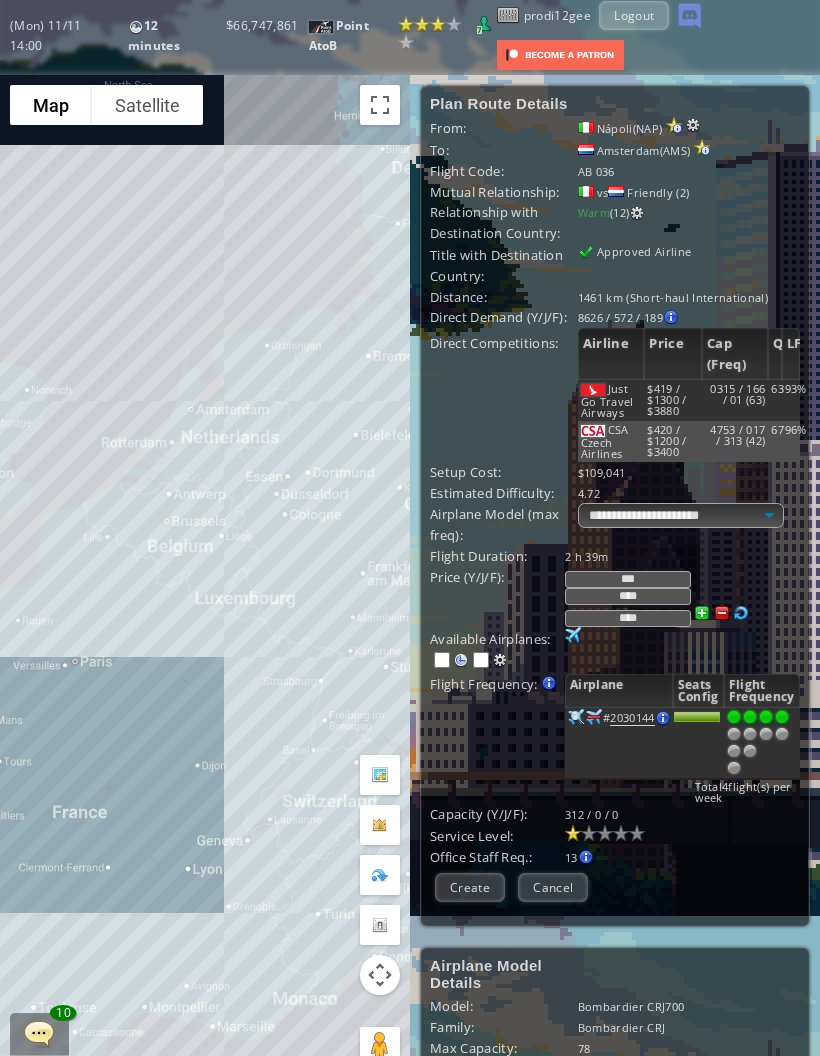 click at bounding box center [722, 613] 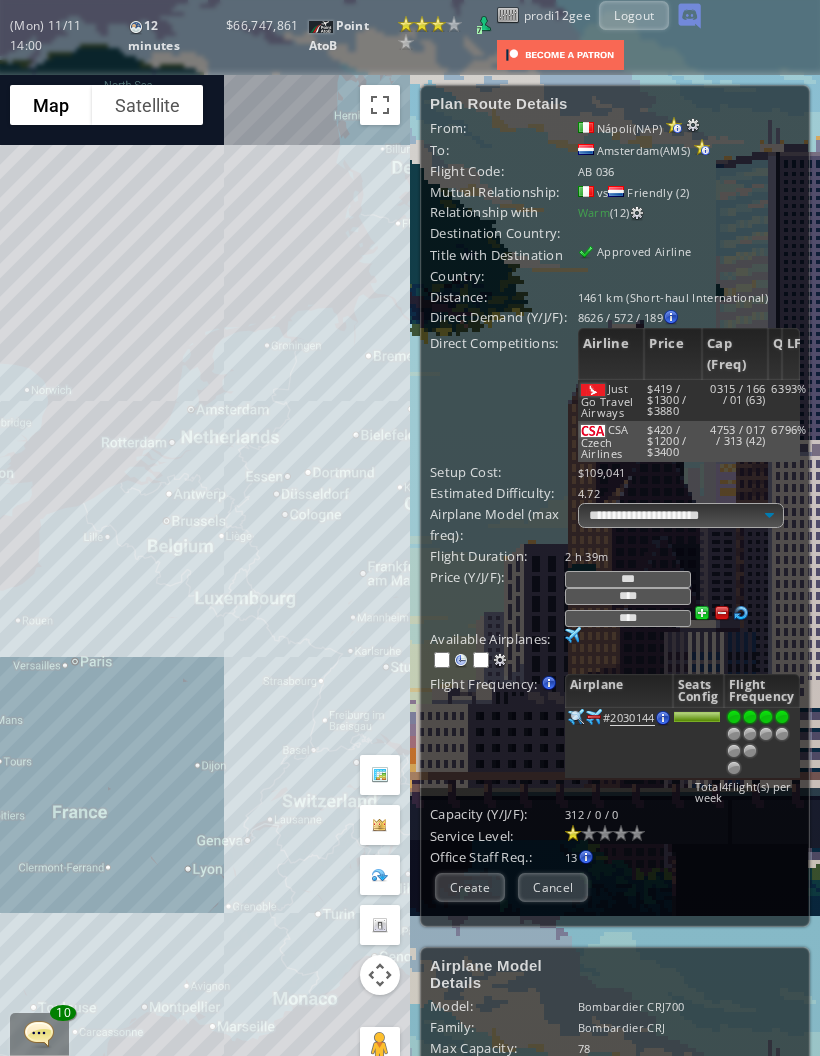click at bounding box center (722, 613) 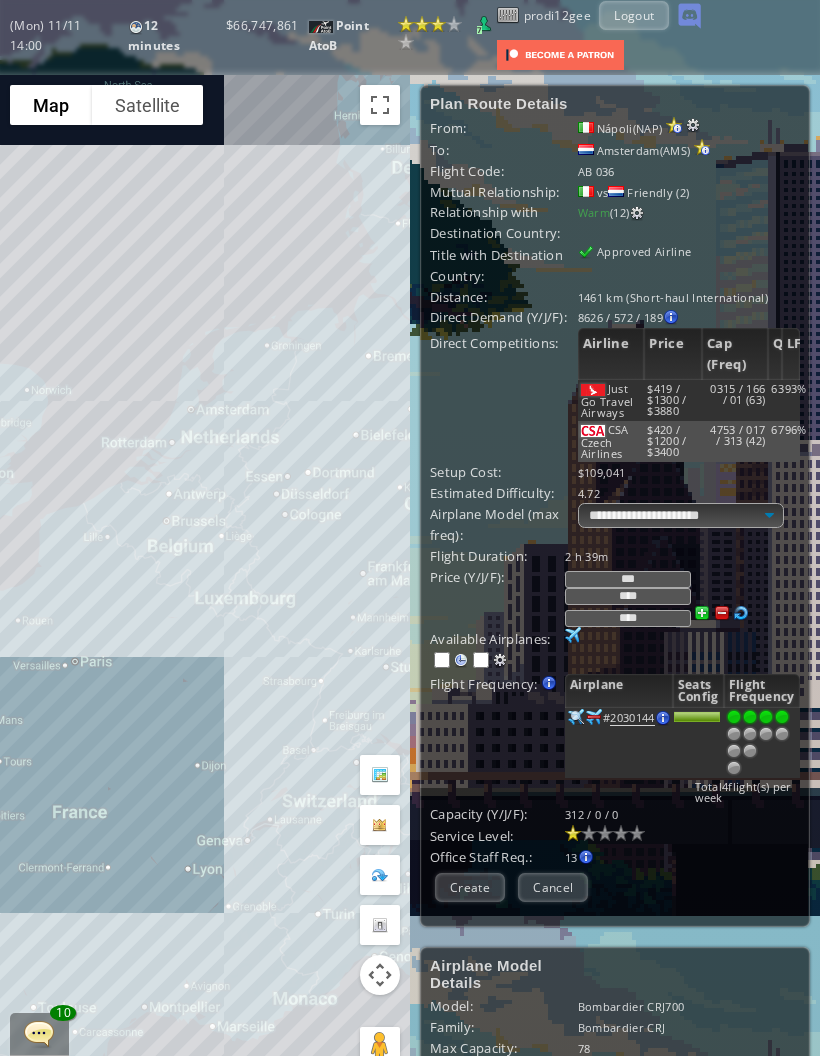 click at bounding box center [722, 613] 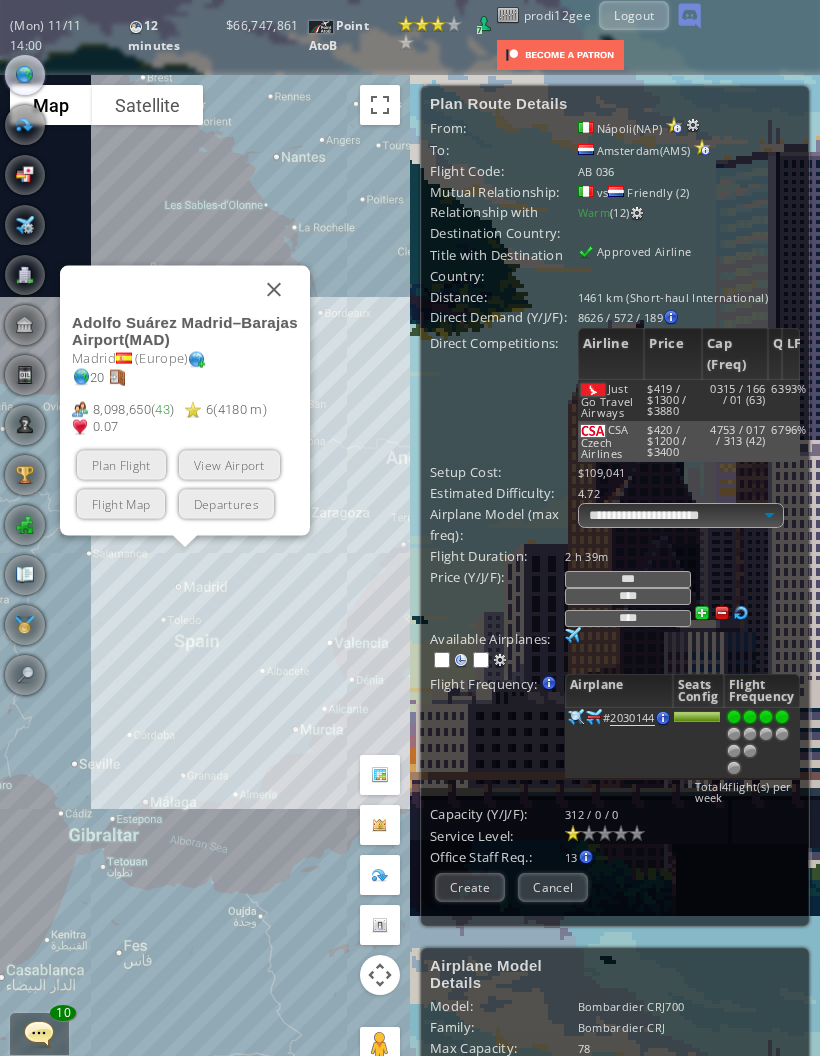 click on "Plan Flight" at bounding box center [121, 465] 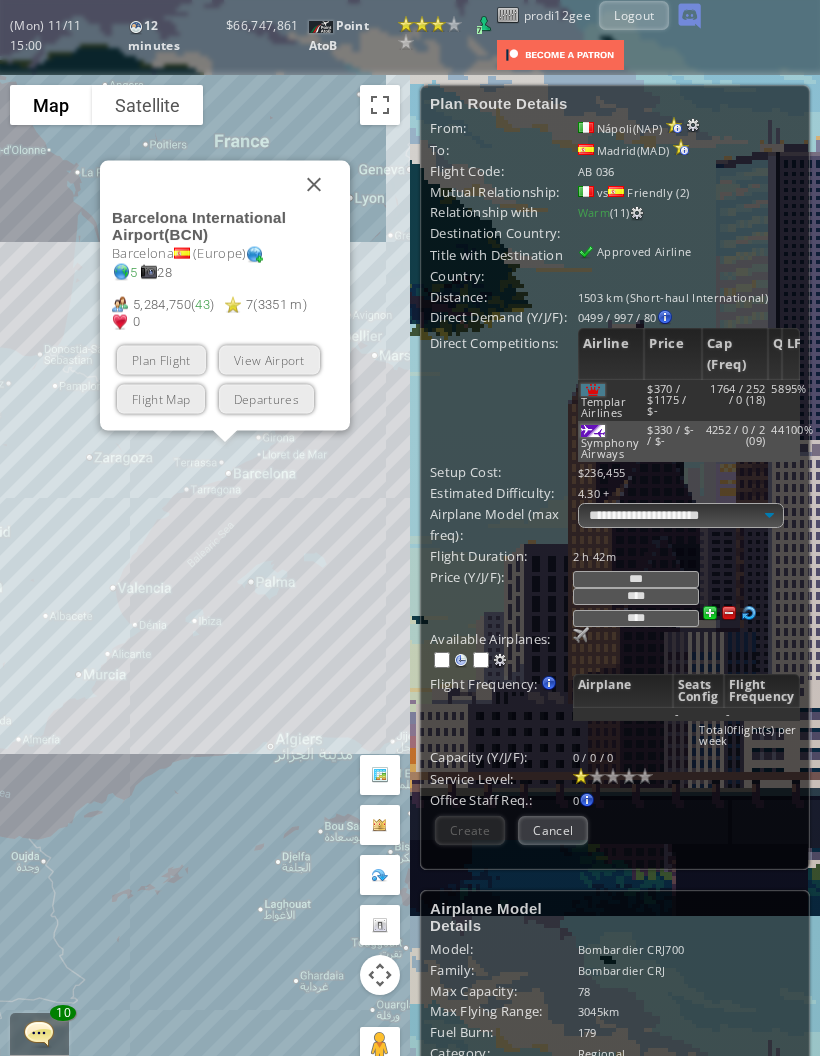 click on "Plan Flight" at bounding box center (161, 360) 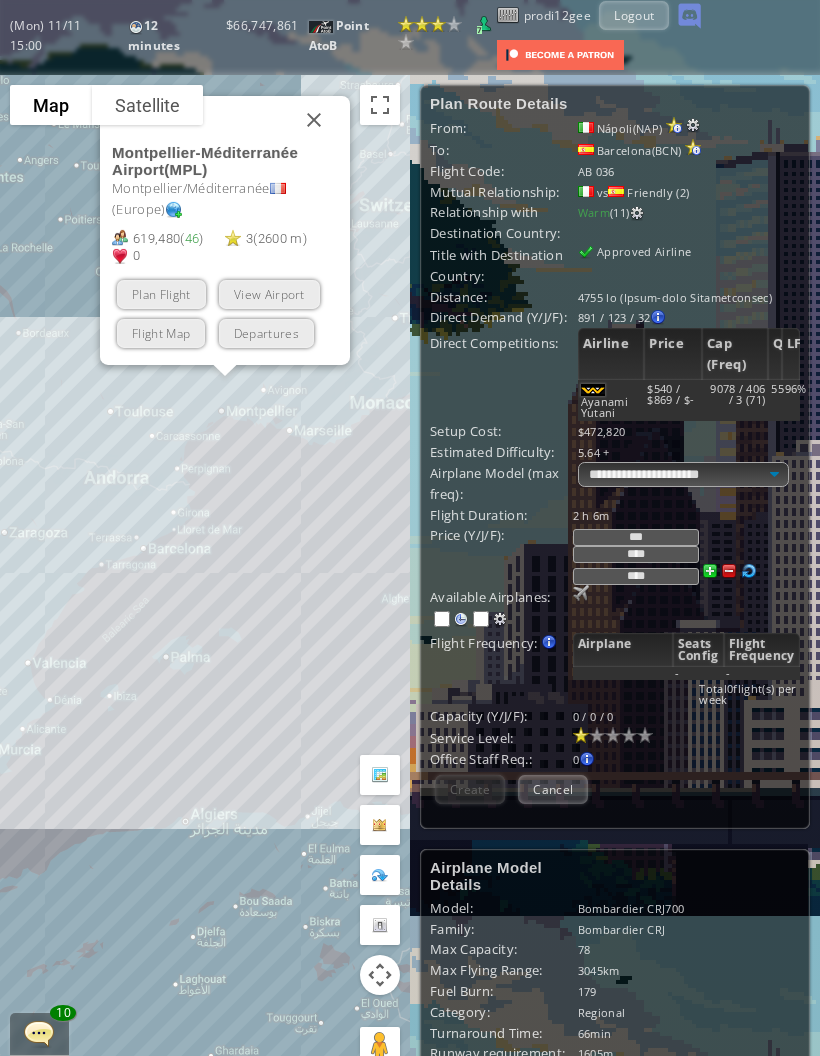 click at bounding box center (314, 120) 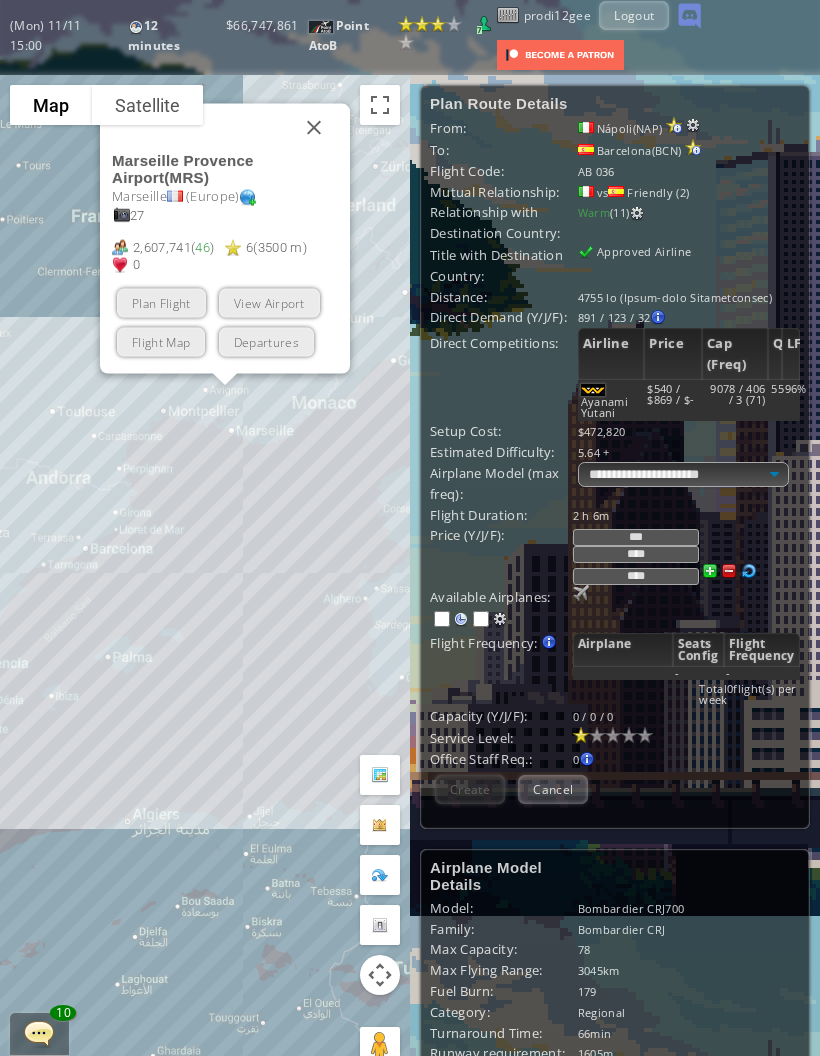 click on "Plan Flight" at bounding box center [161, 303] 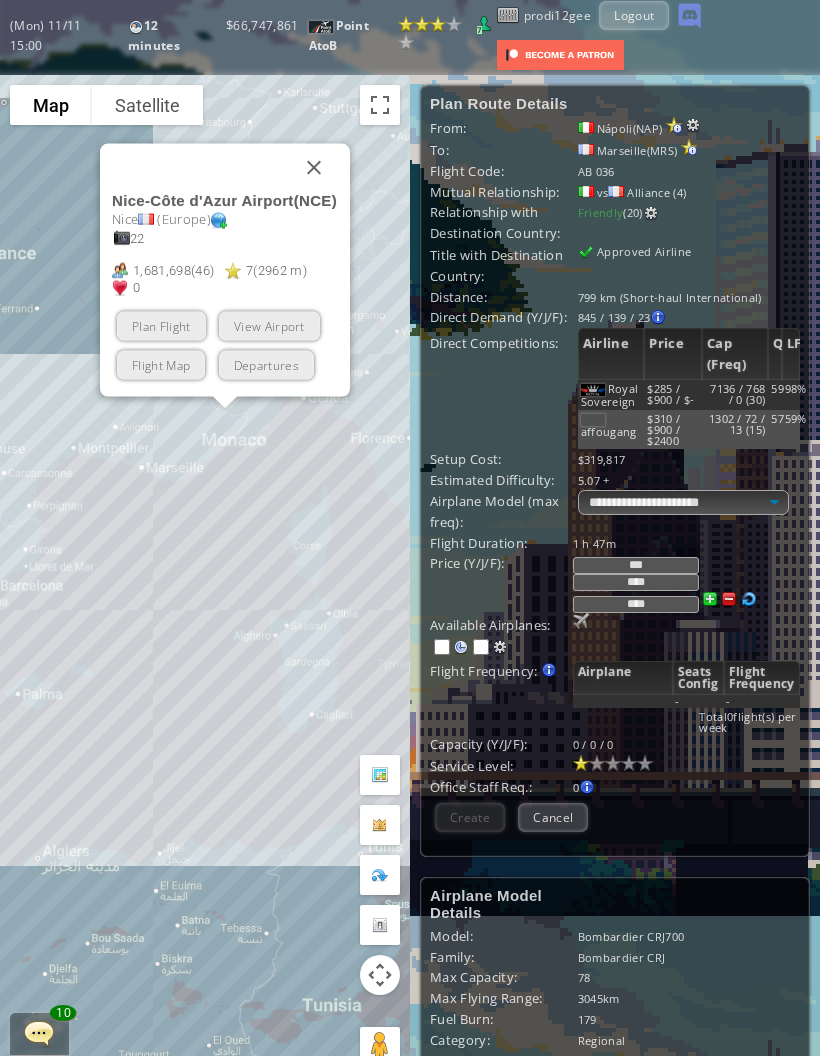 click on "Plan Flight" at bounding box center (161, 326) 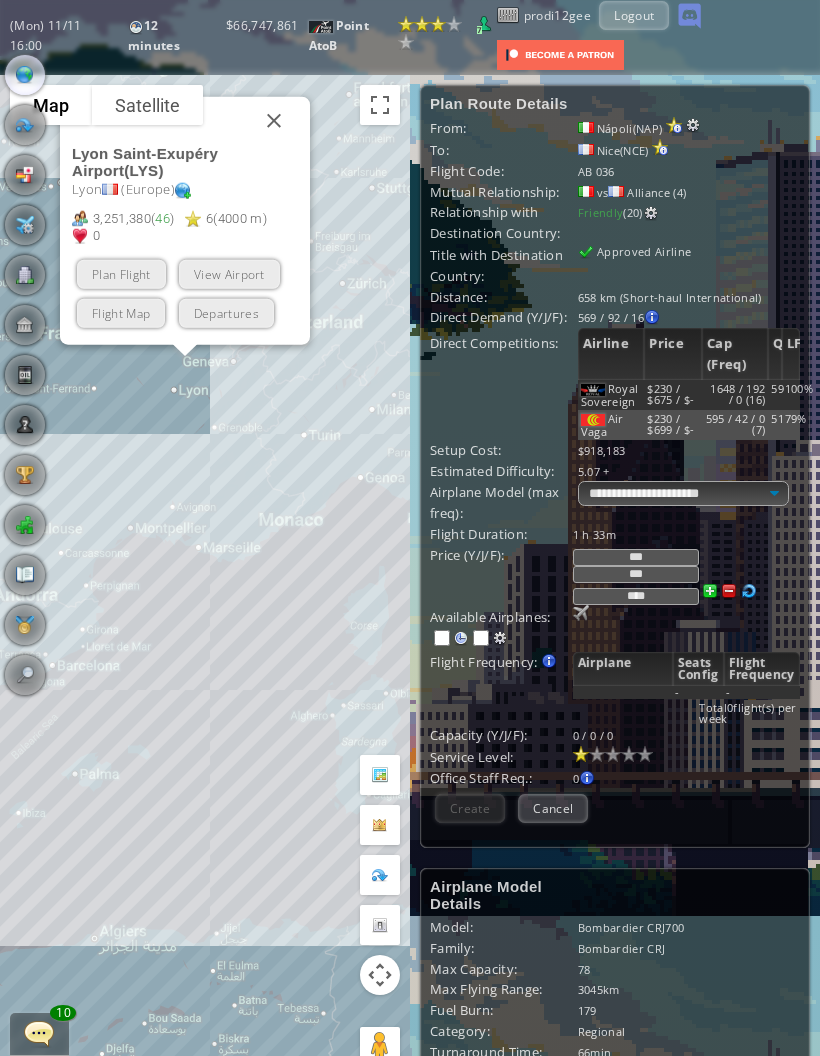 click on "Plan Flight" at bounding box center (121, 274) 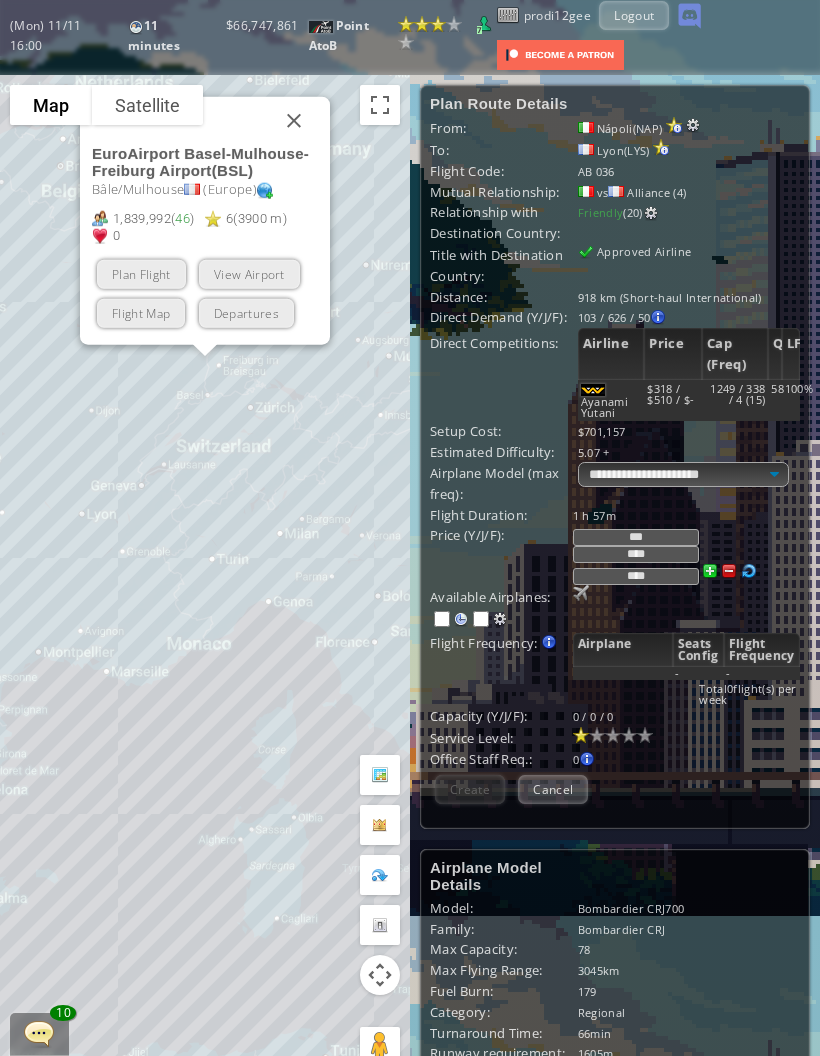 click on "Plan Flight" at bounding box center [141, 274] 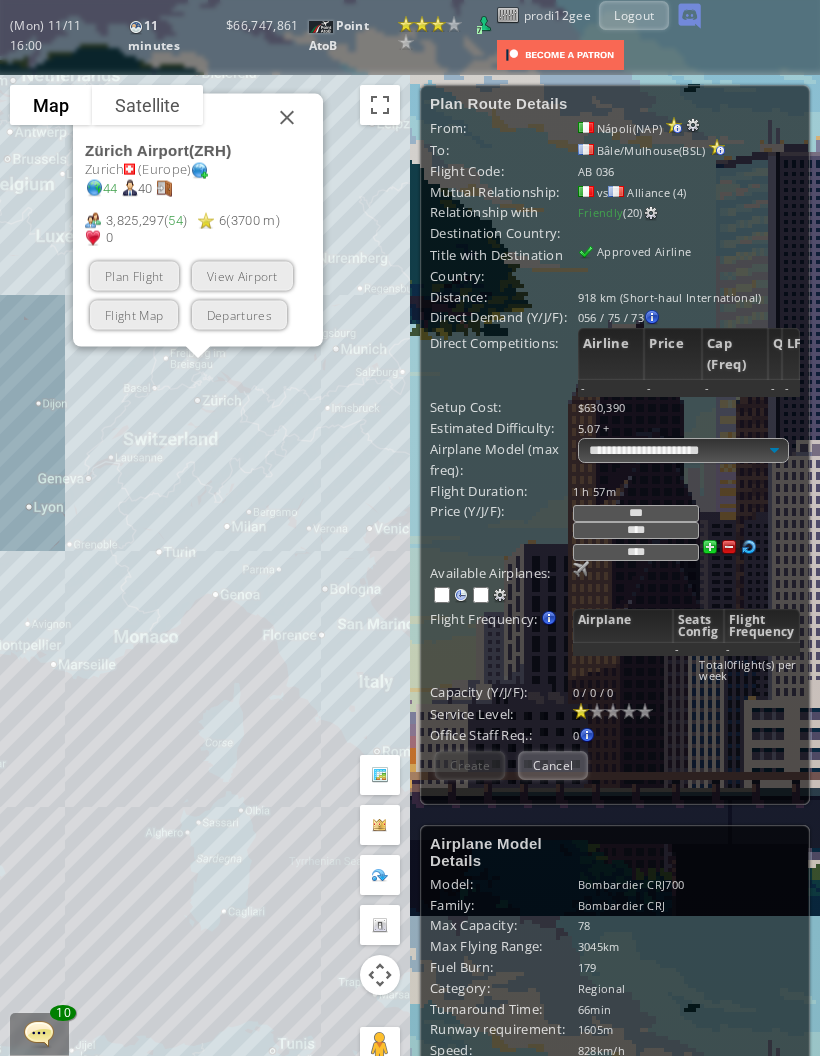 click on "Plan Flight" at bounding box center (134, 276) 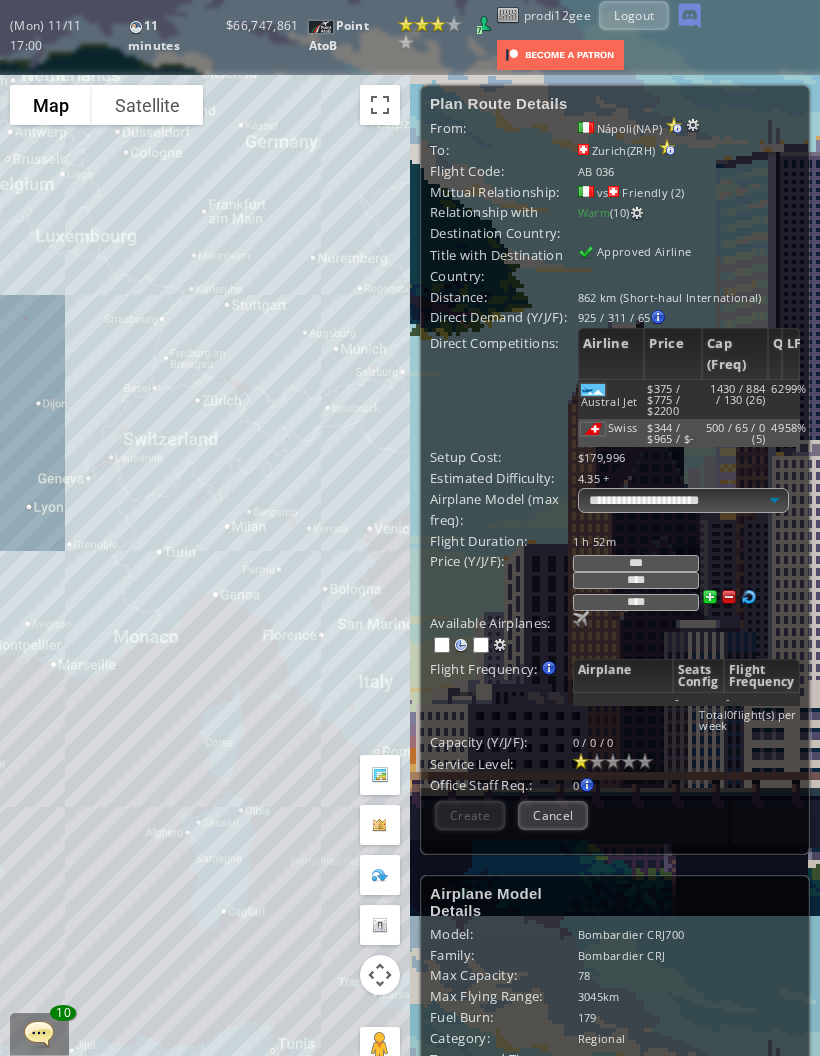 click at bounding box center (581, 619) 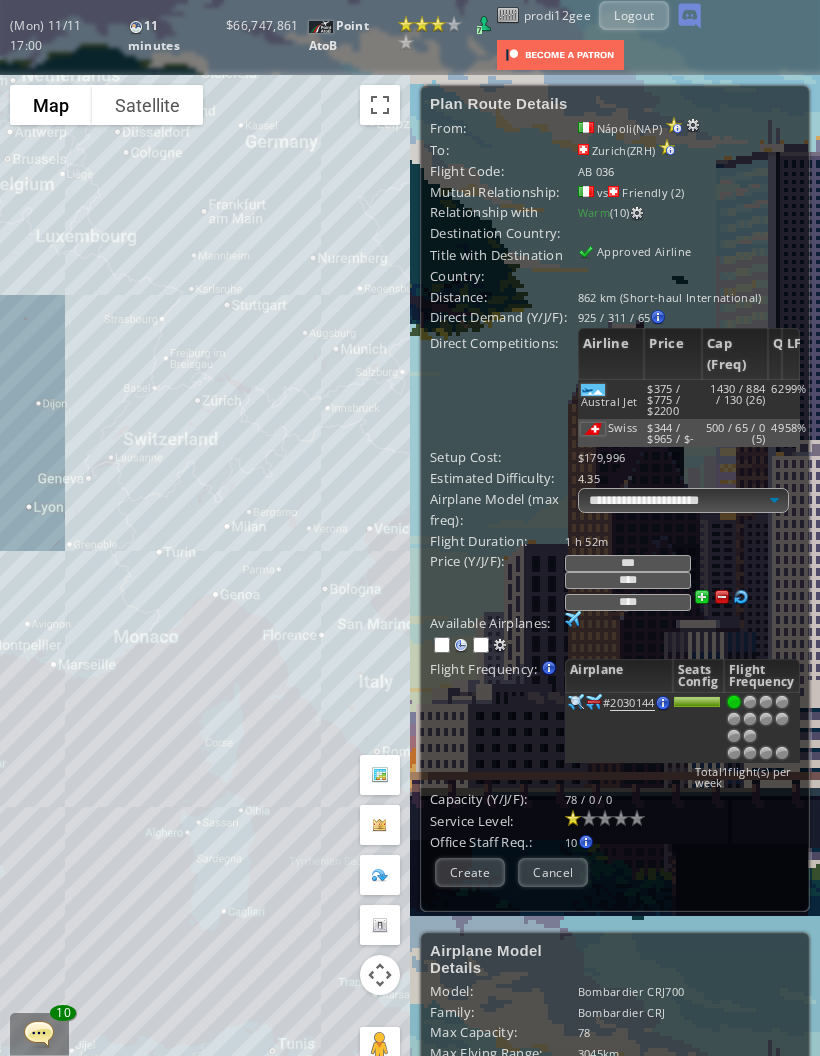 click at bounding box center [782, 702] 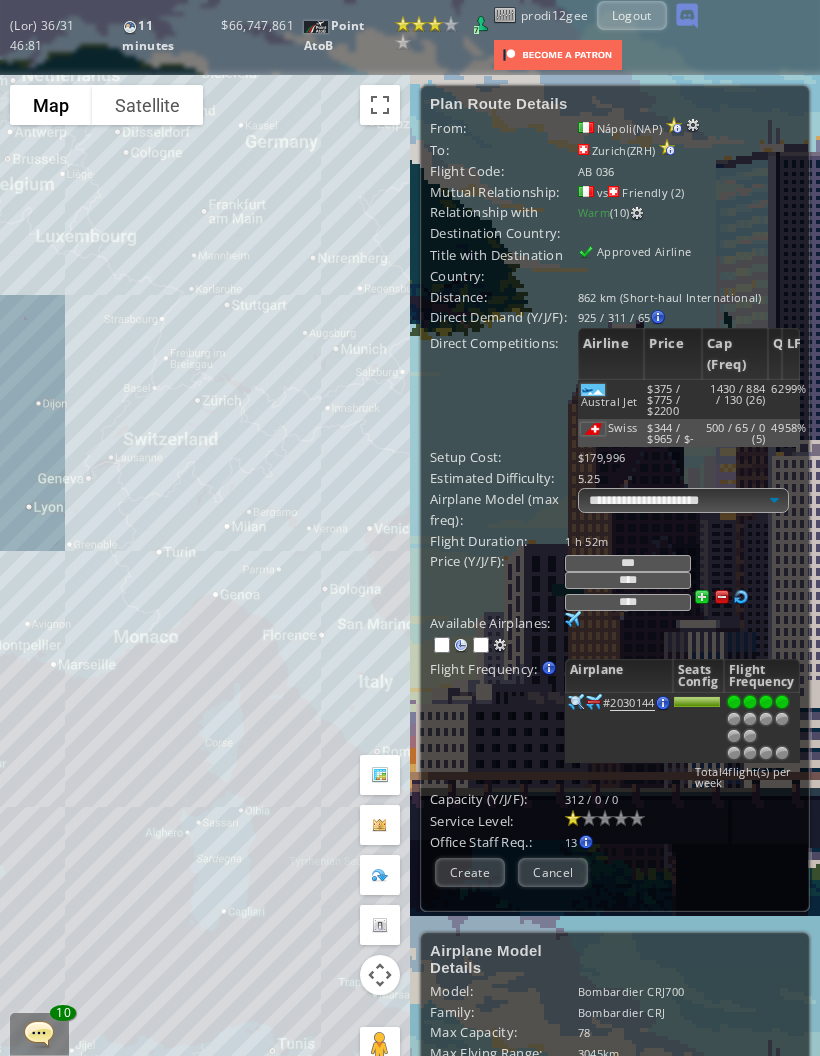 click at bounding box center (722, 597) 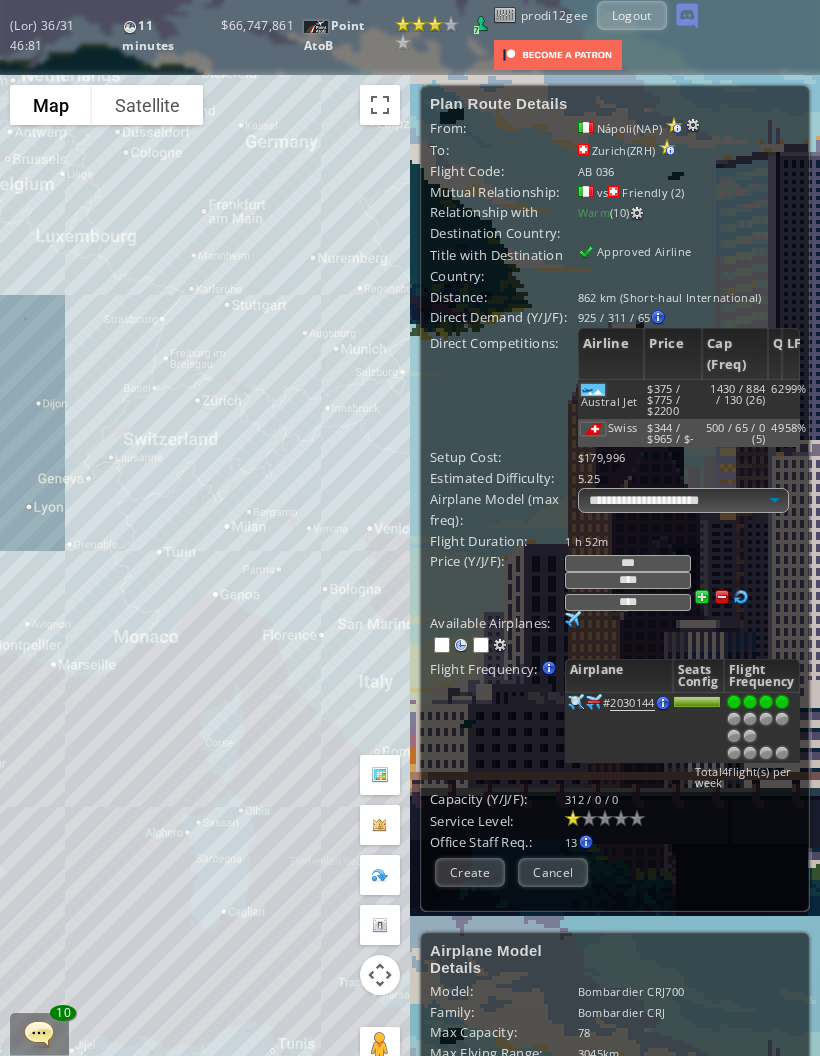 click on "***" at bounding box center (628, 563) 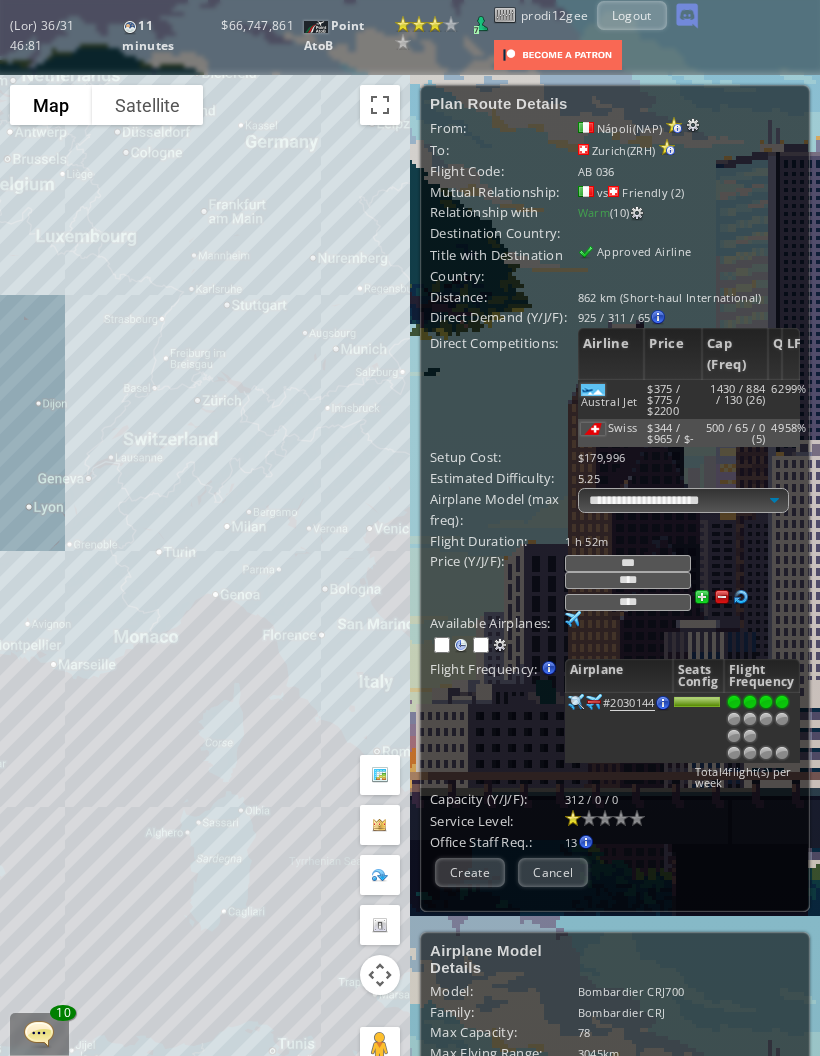 type on "***" 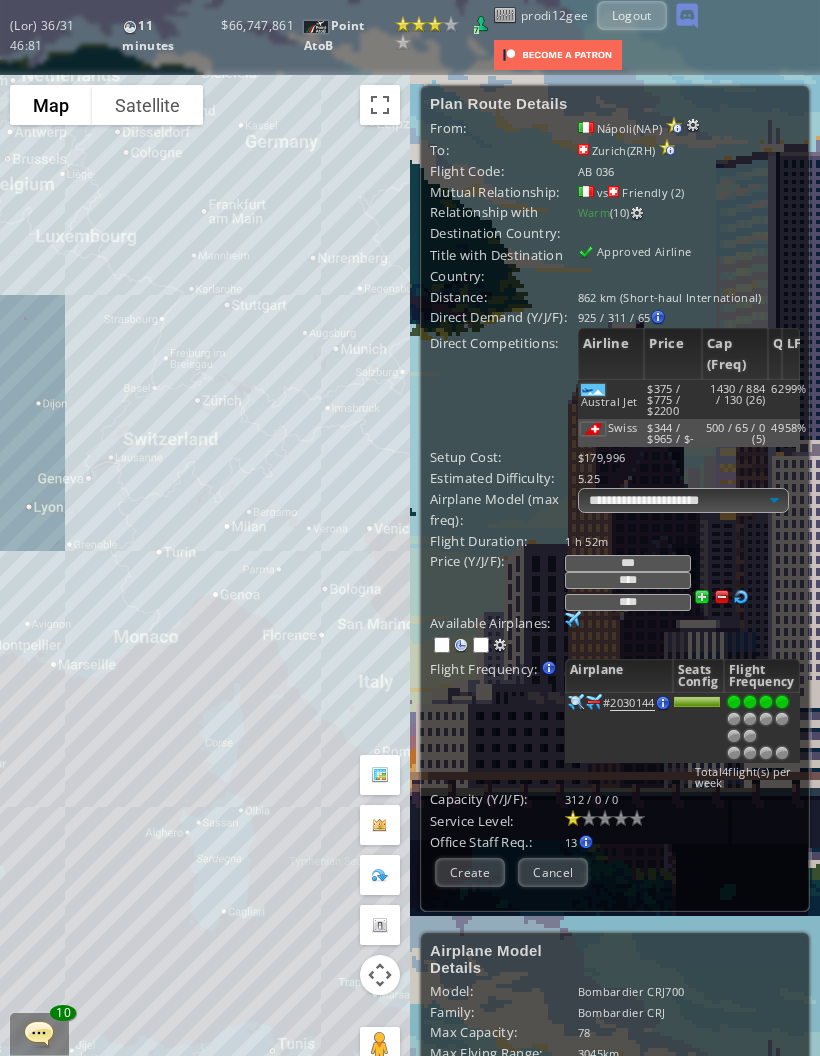 click at bounding box center [589, 818] 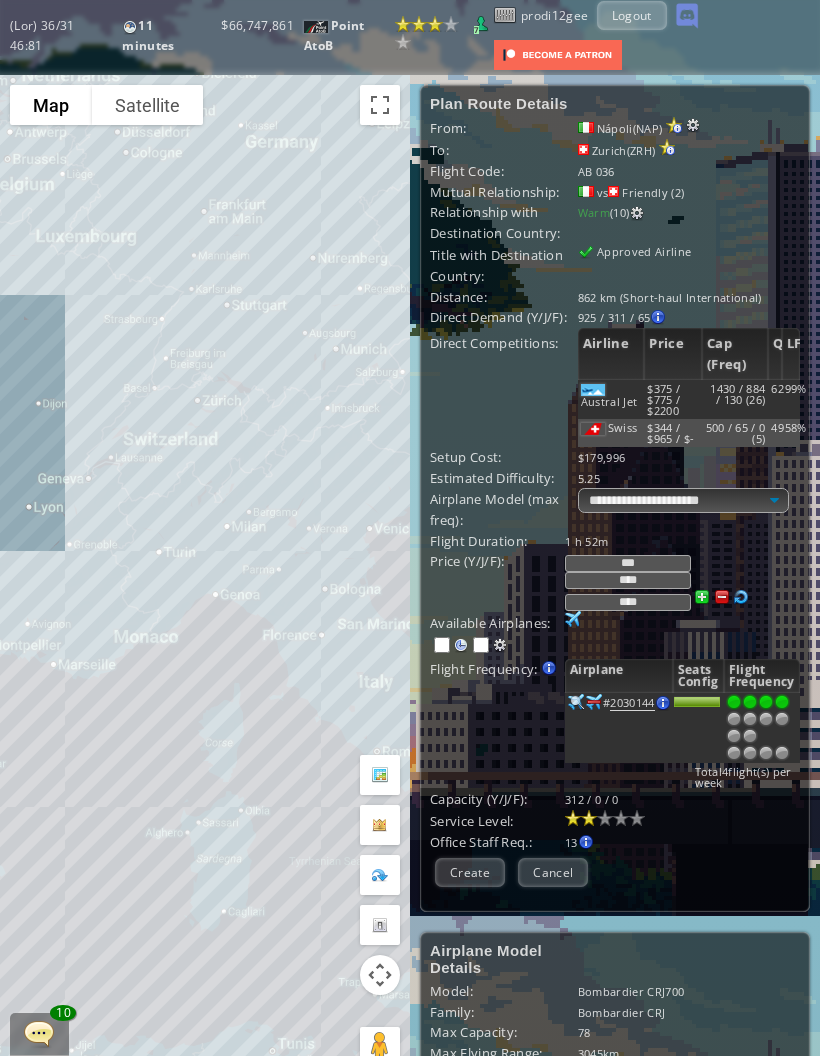 click on "Create" at bounding box center (470, 872) 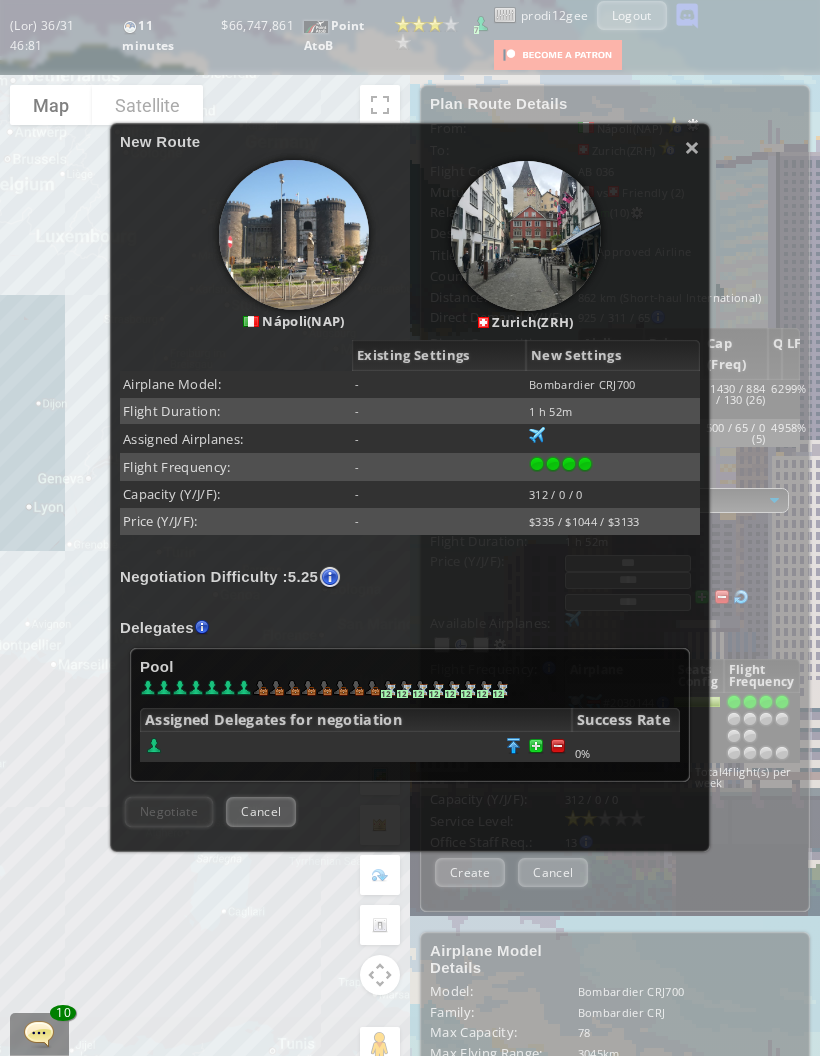 click at bounding box center (558, 746) 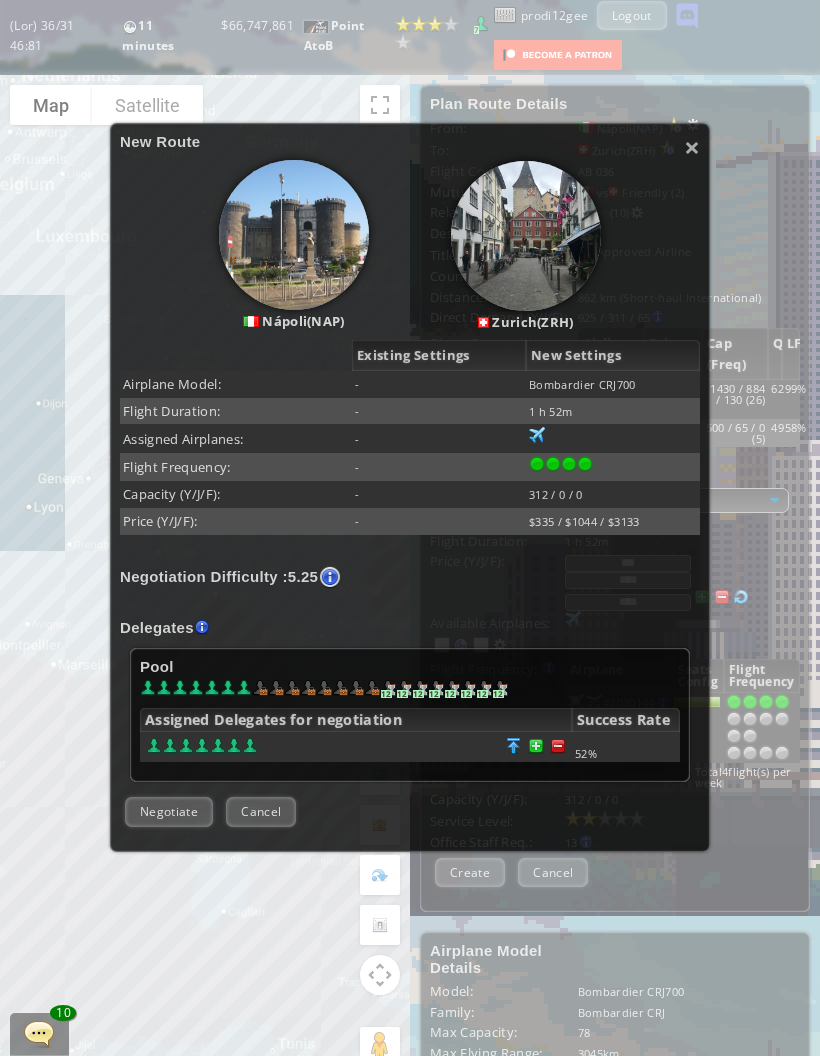 click on "Negotiate" at bounding box center [169, 811] 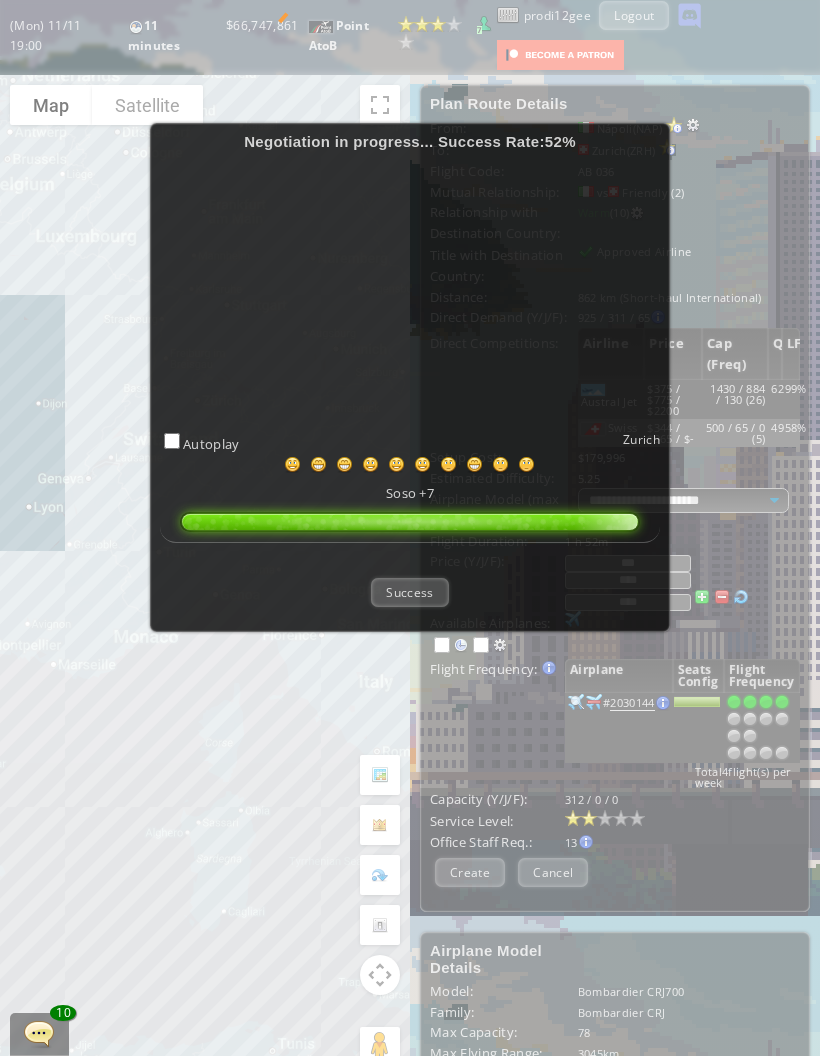 click on "Success" at bounding box center (409, 592) 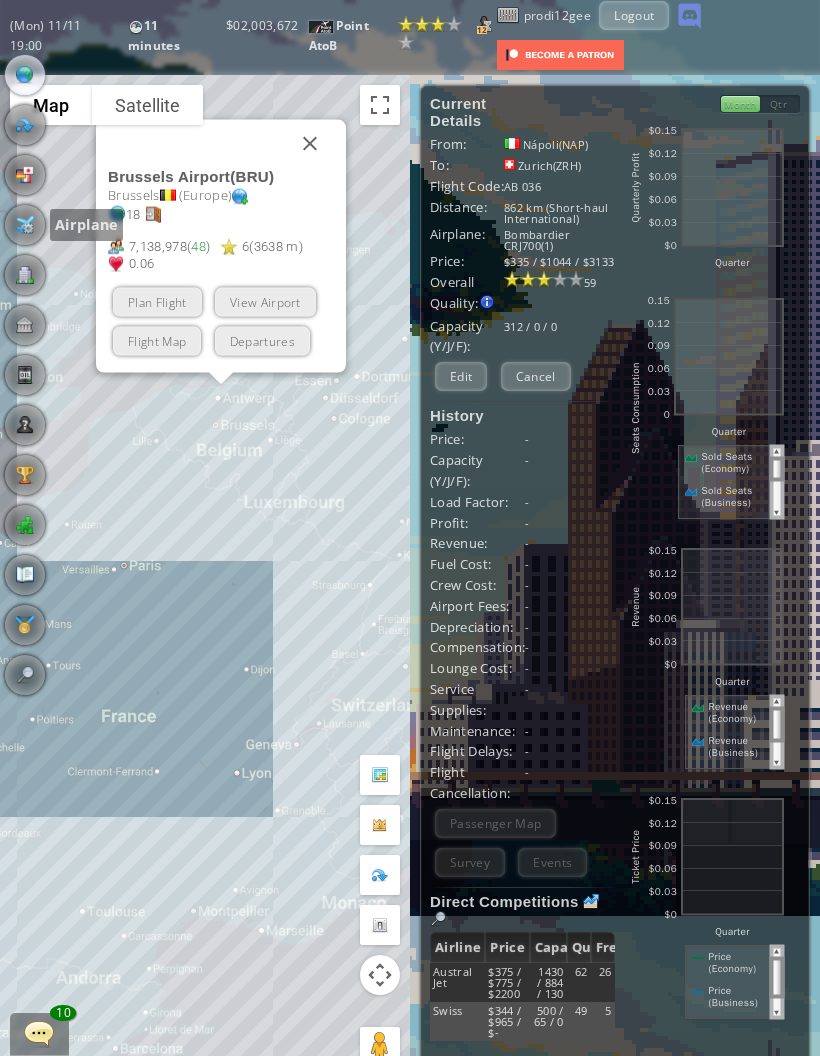 click at bounding box center [25, 225] 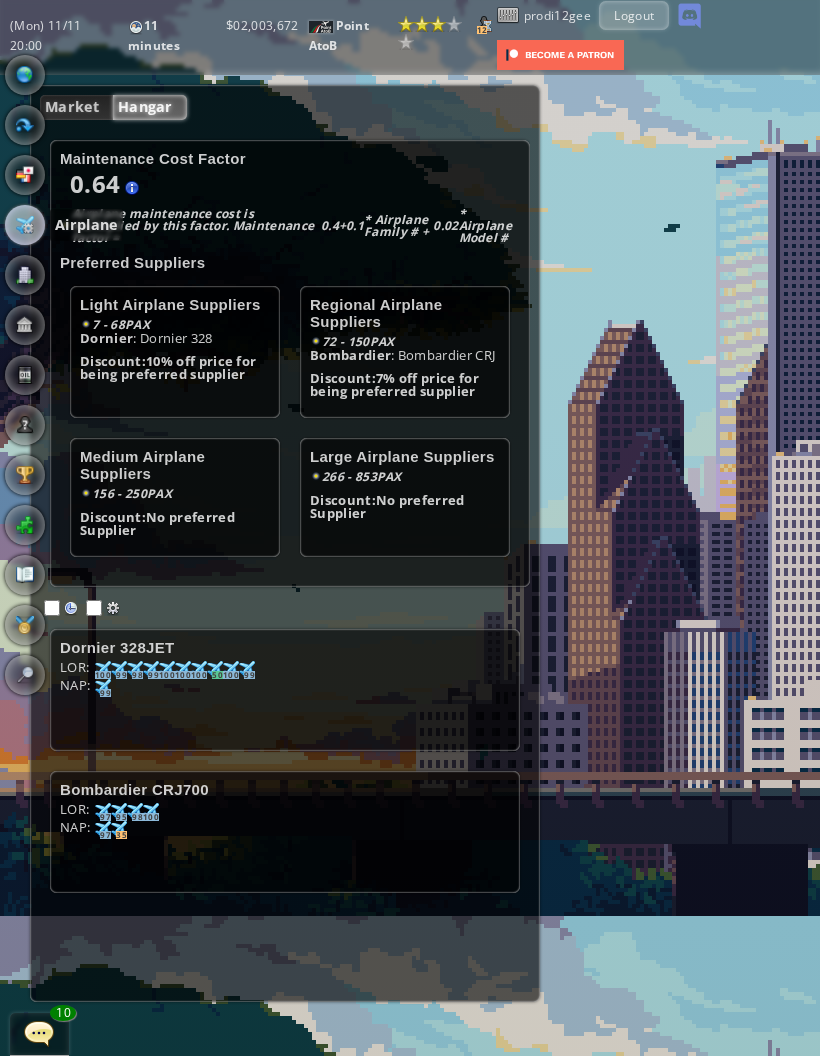 click on "Logout" at bounding box center (634, 15) 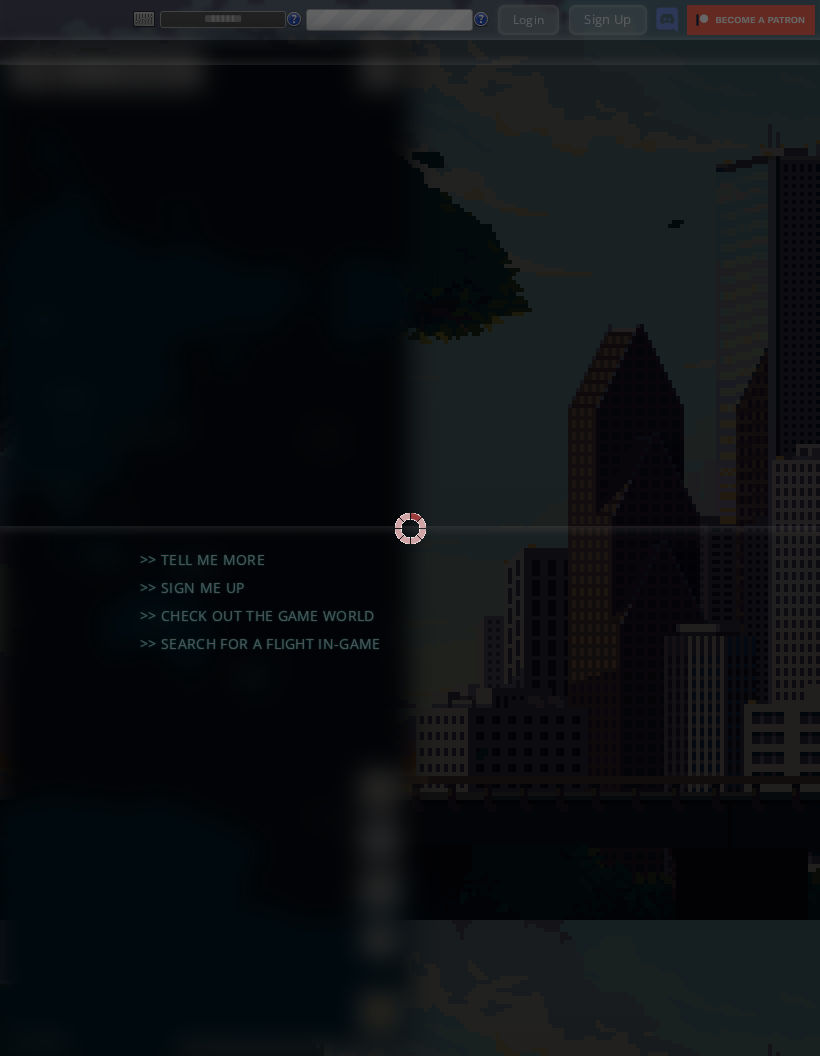 scroll, scrollTop: 4, scrollLeft: 0, axis: vertical 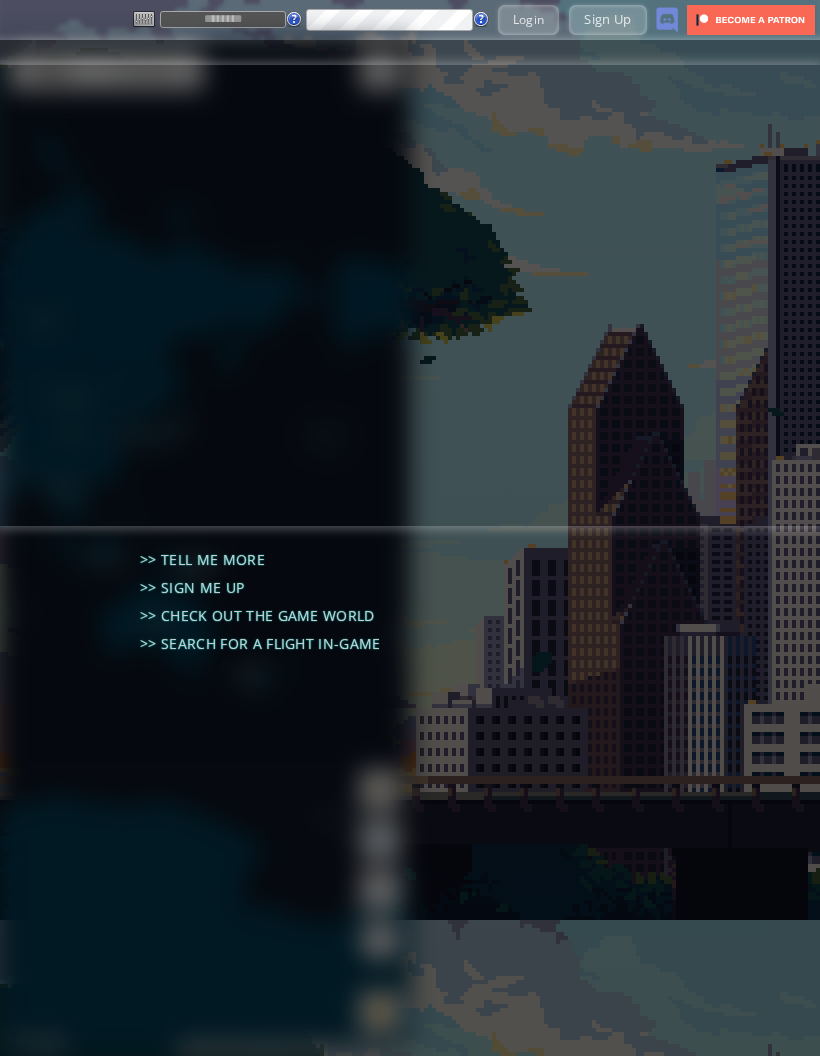 click at bounding box center (223, 19) 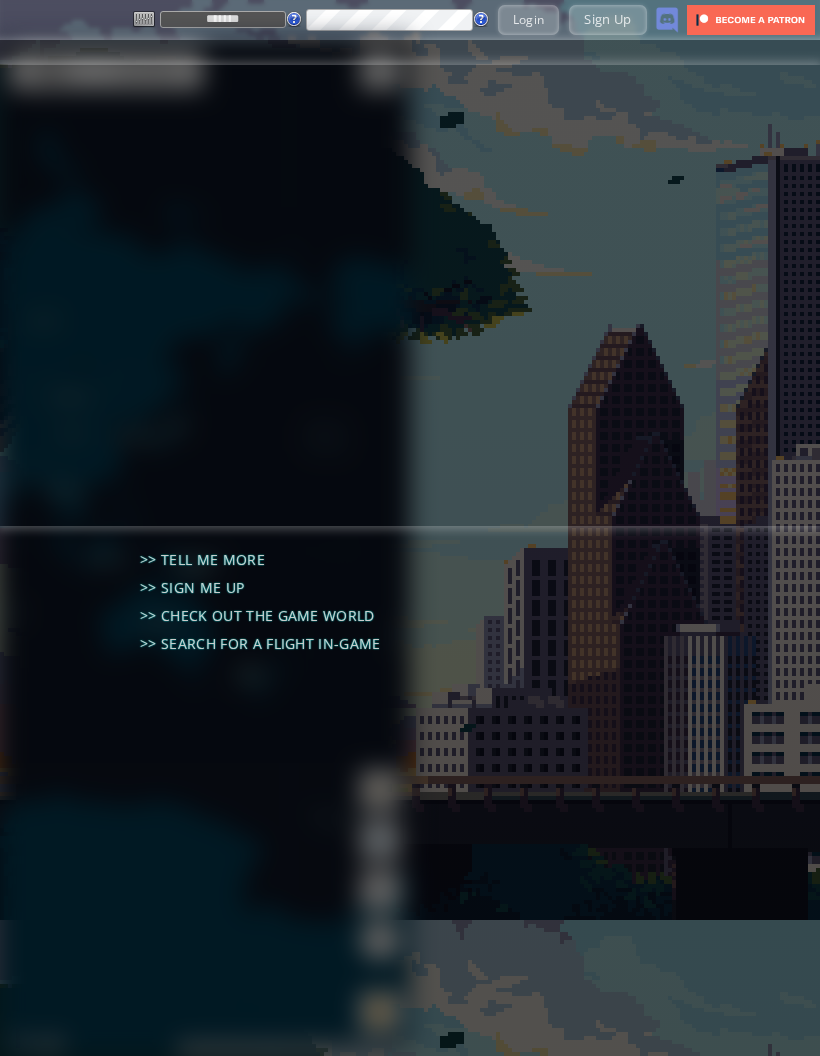 click on "Login" at bounding box center (529, 19) 